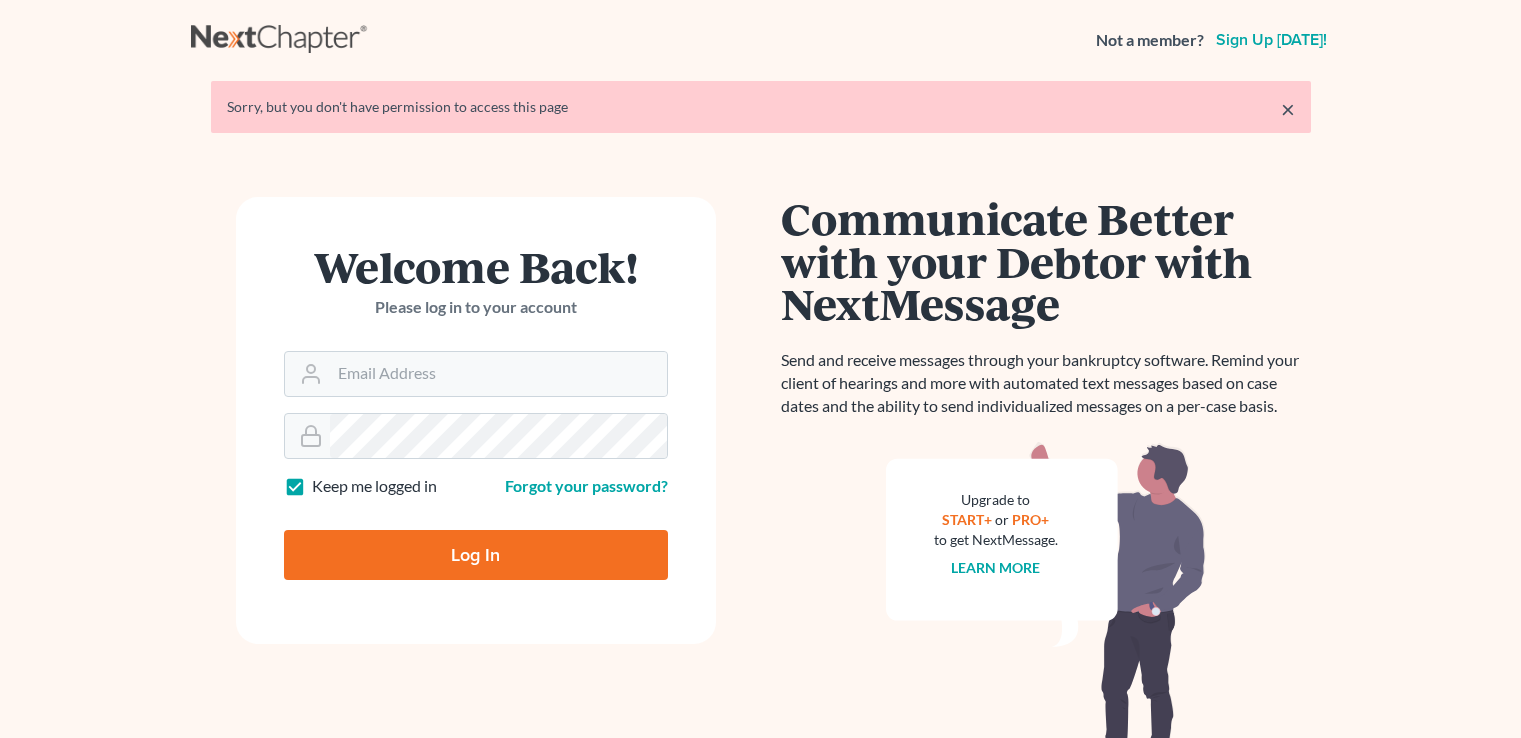 scroll, scrollTop: 0, scrollLeft: 0, axis: both 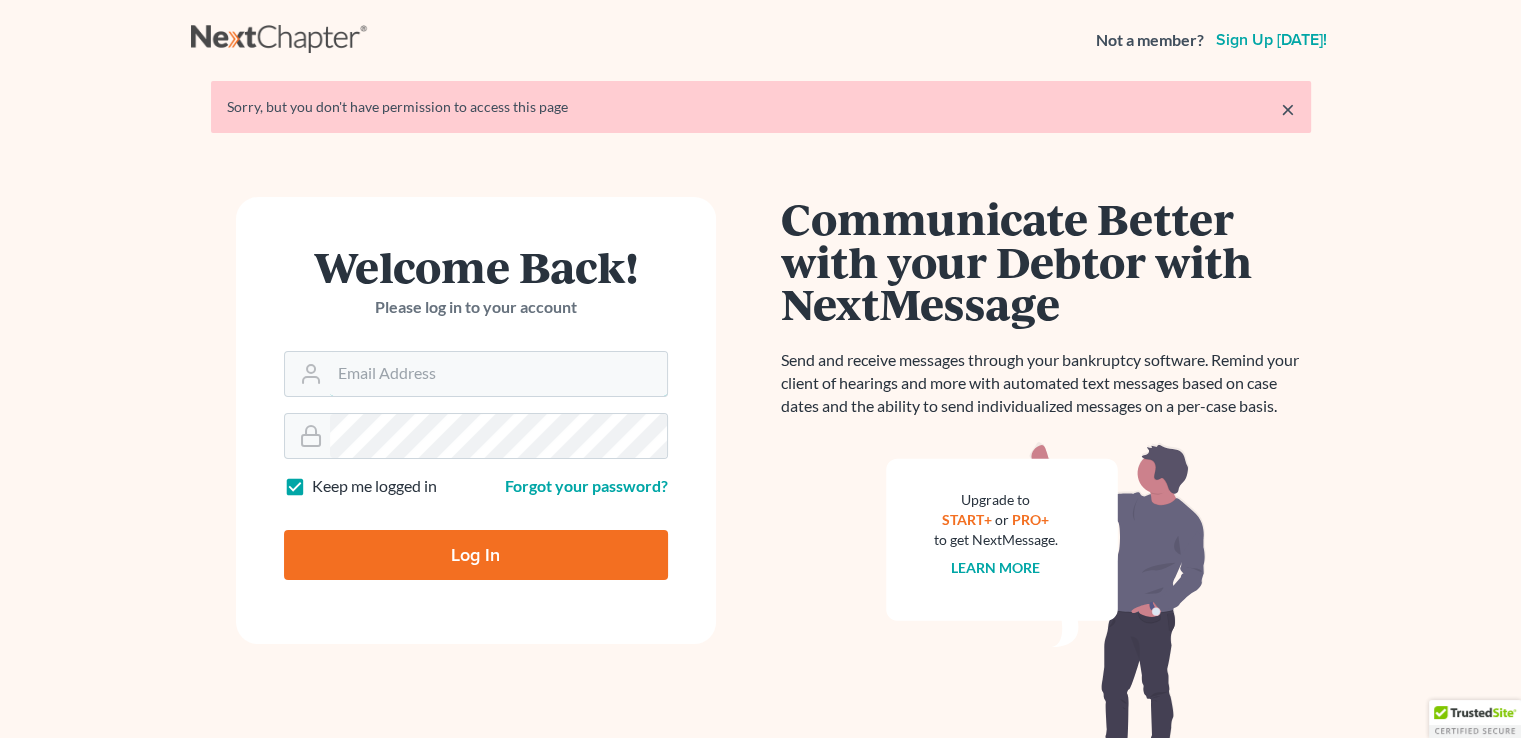 type on "johnson@dsouzalegal.com" 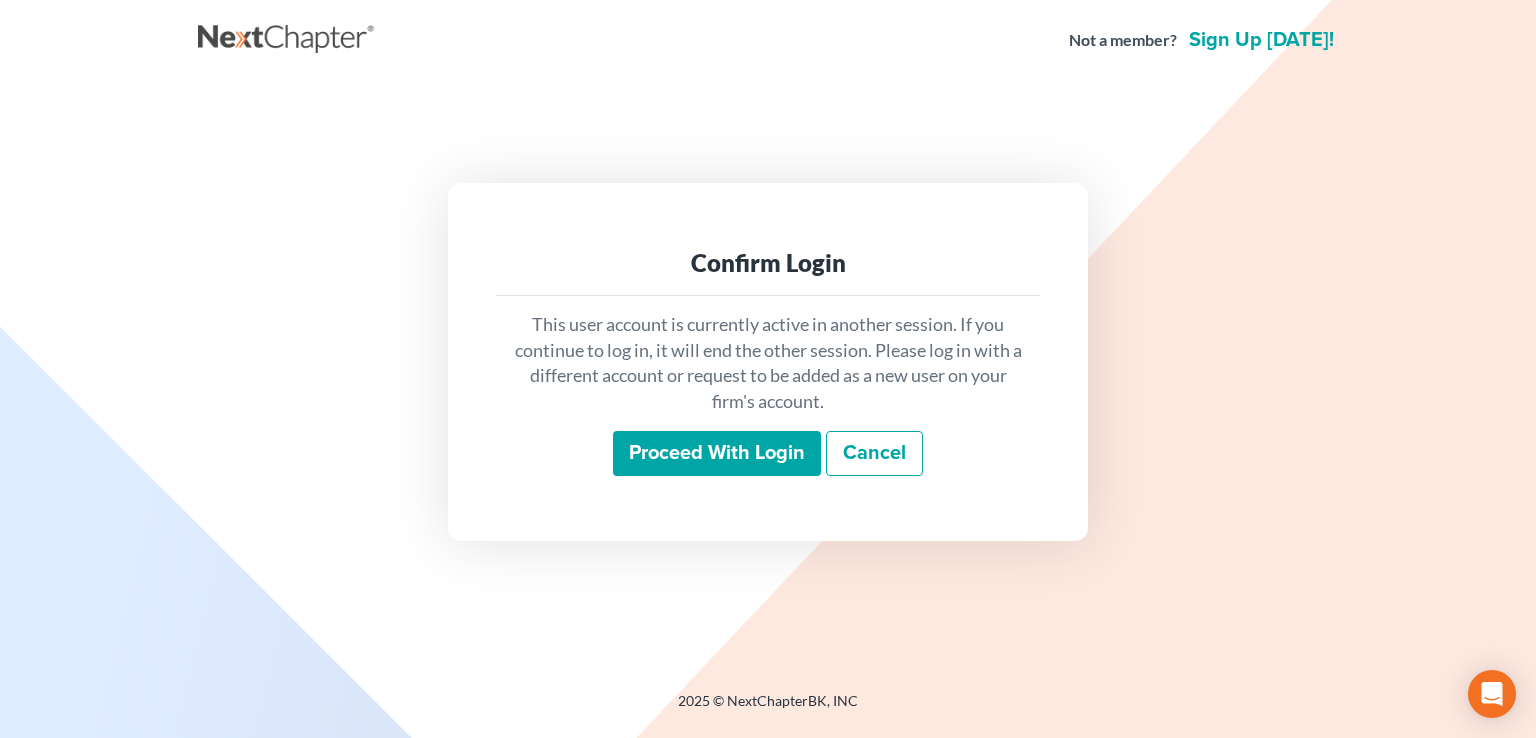 scroll, scrollTop: 0, scrollLeft: 0, axis: both 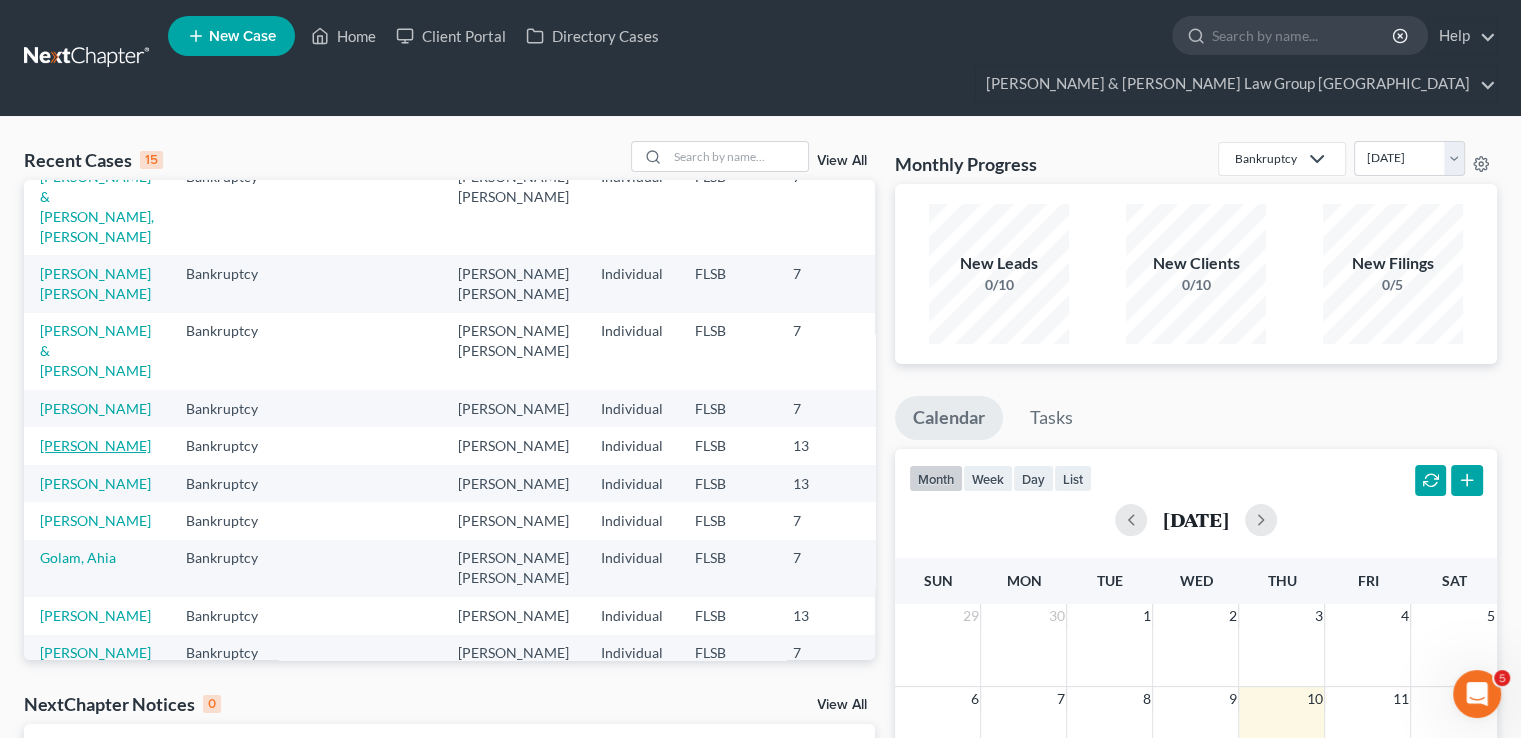 click on "[PERSON_NAME]" at bounding box center (95, 445) 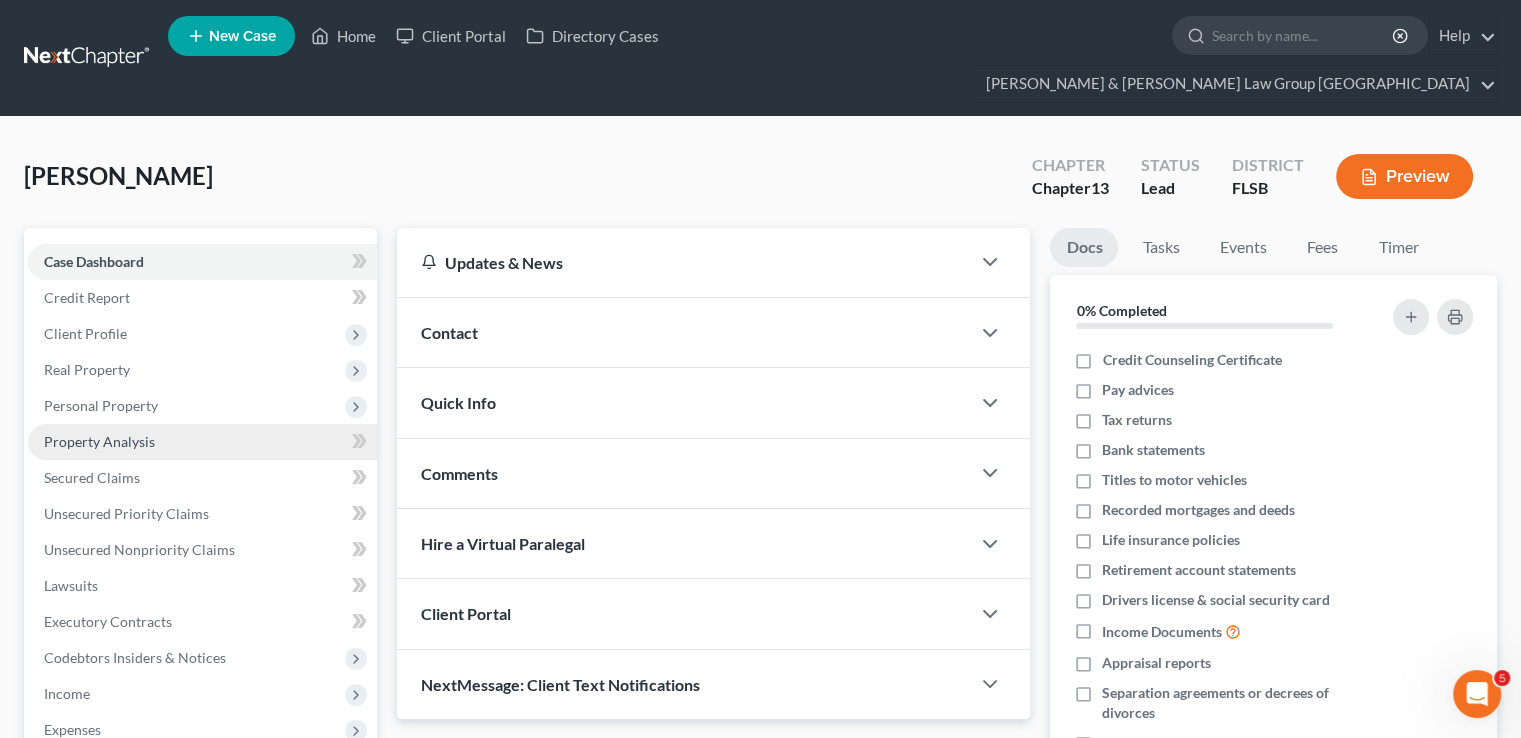 click on "Property Analysis" at bounding box center (202, 442) 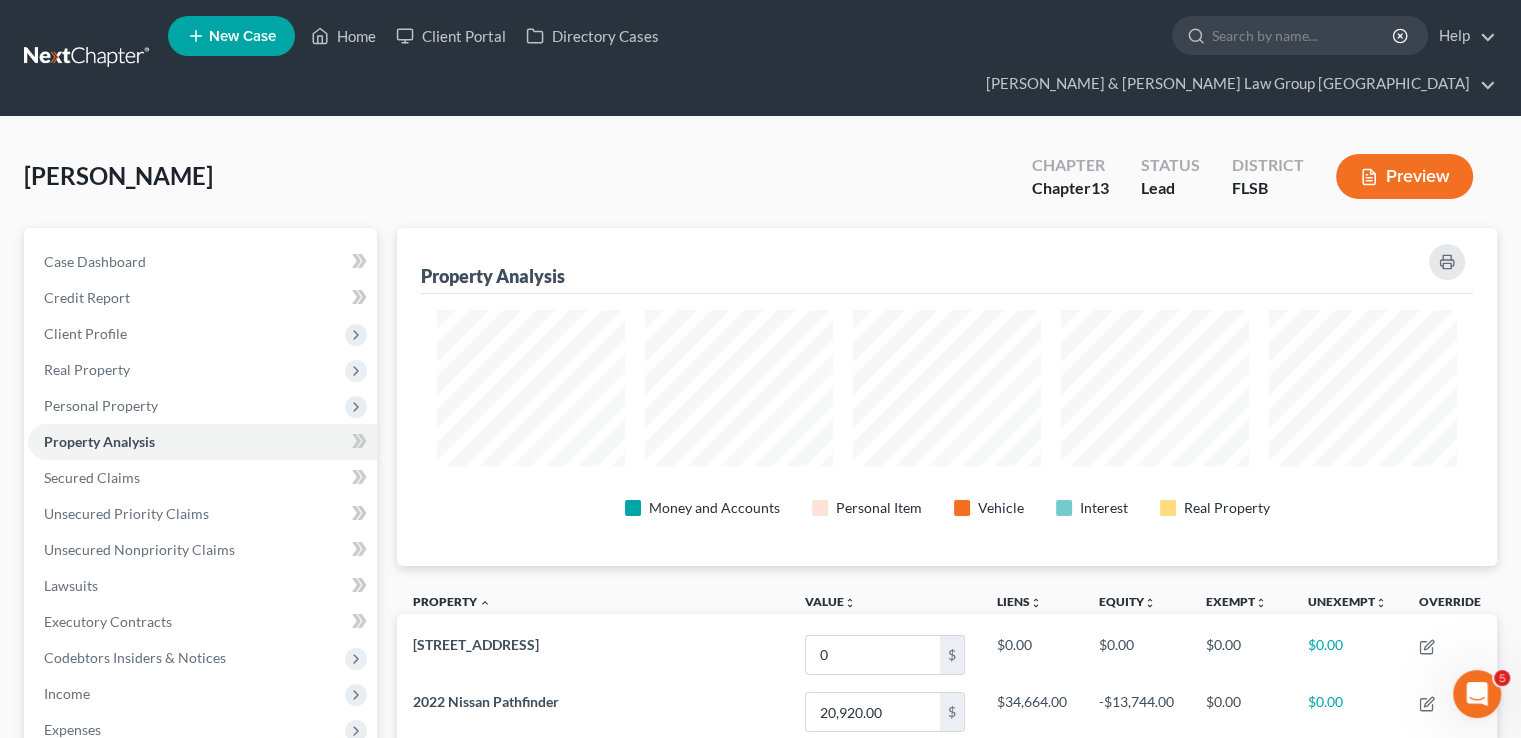 scroll, scrollTop: 999662, scrollLeft: 998900, axis: both 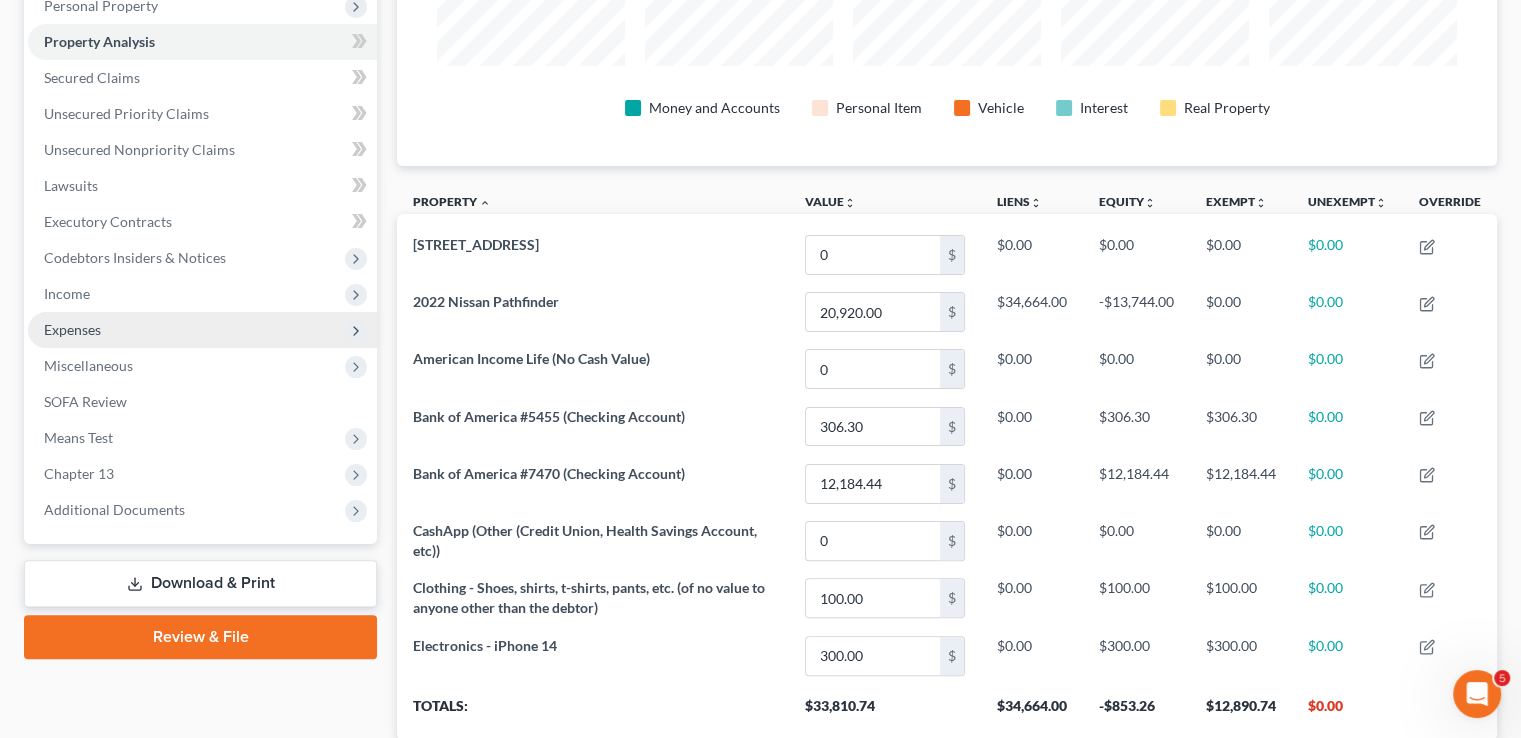 click on "Expenses" at bounding box center (72, 329) 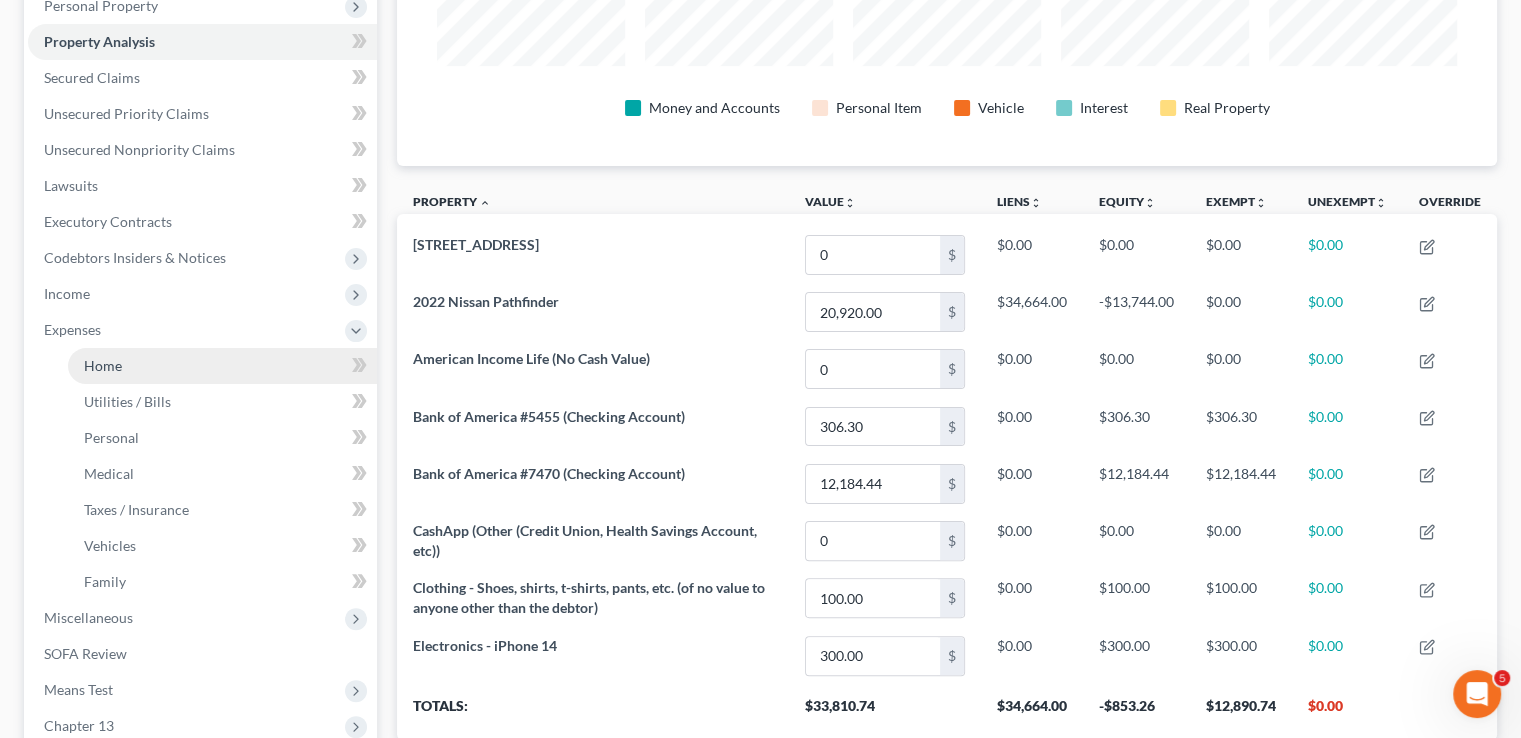 click on "Home" at bounding box center (222, 366) 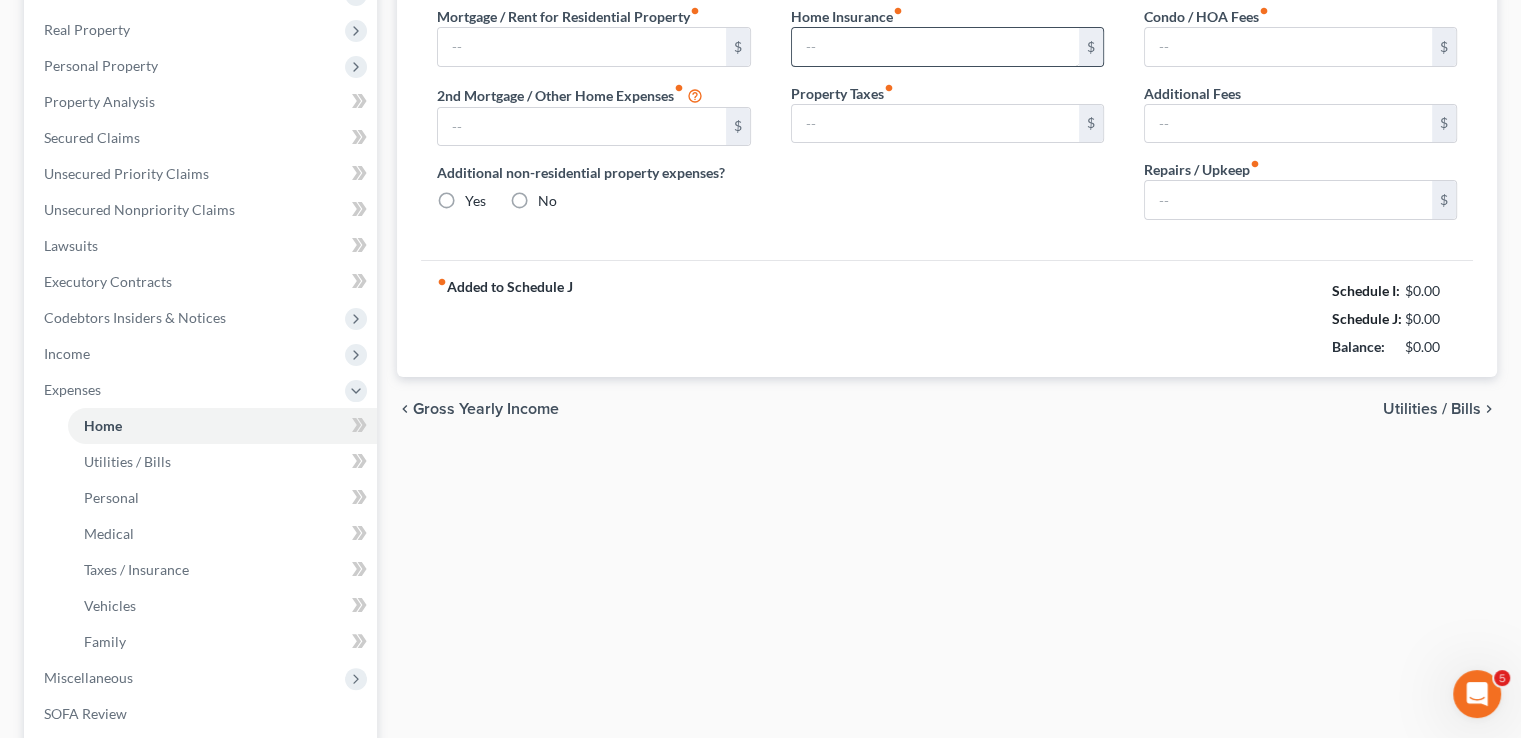 scroll, scrollTop: 144, scrollLeft: 0, axis: vertical 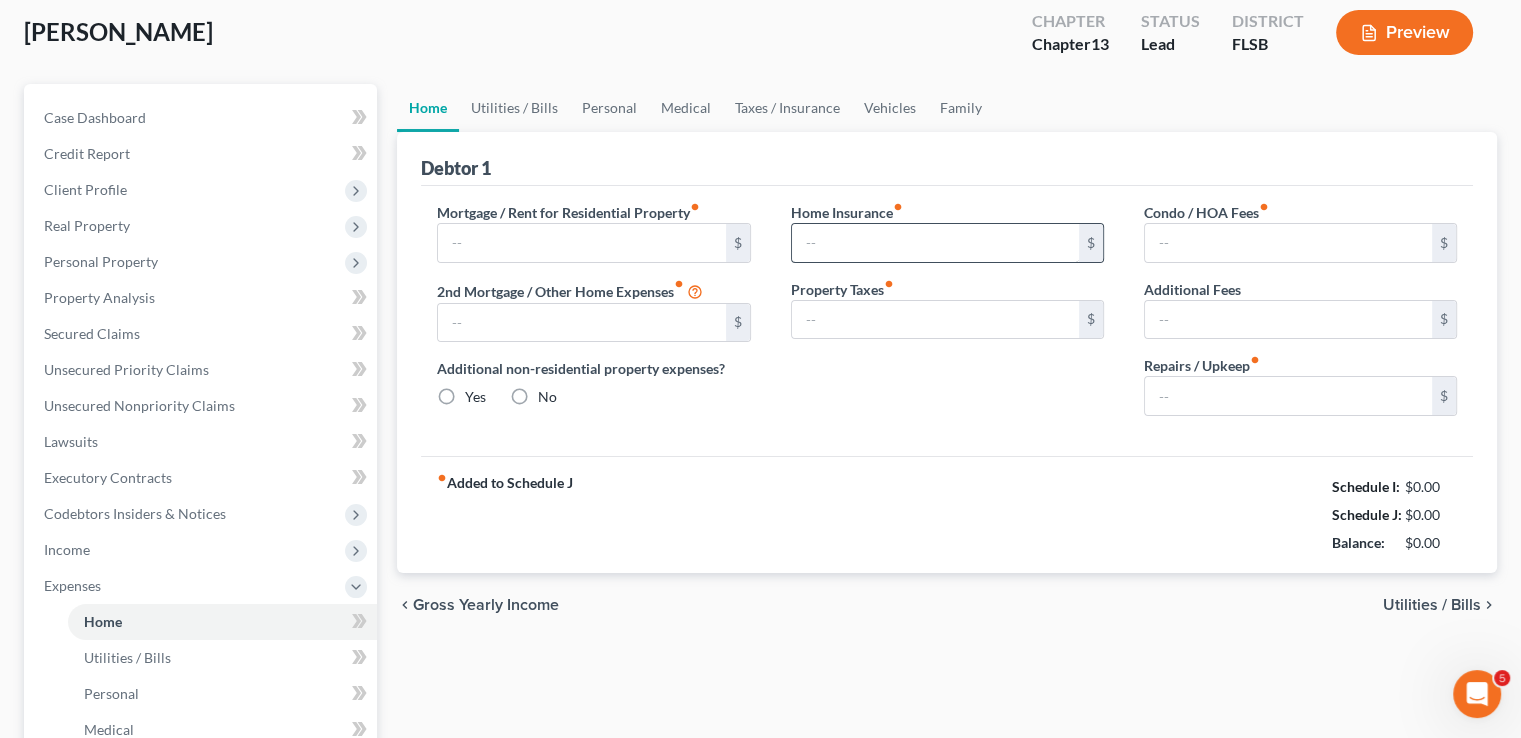 radio on "true" 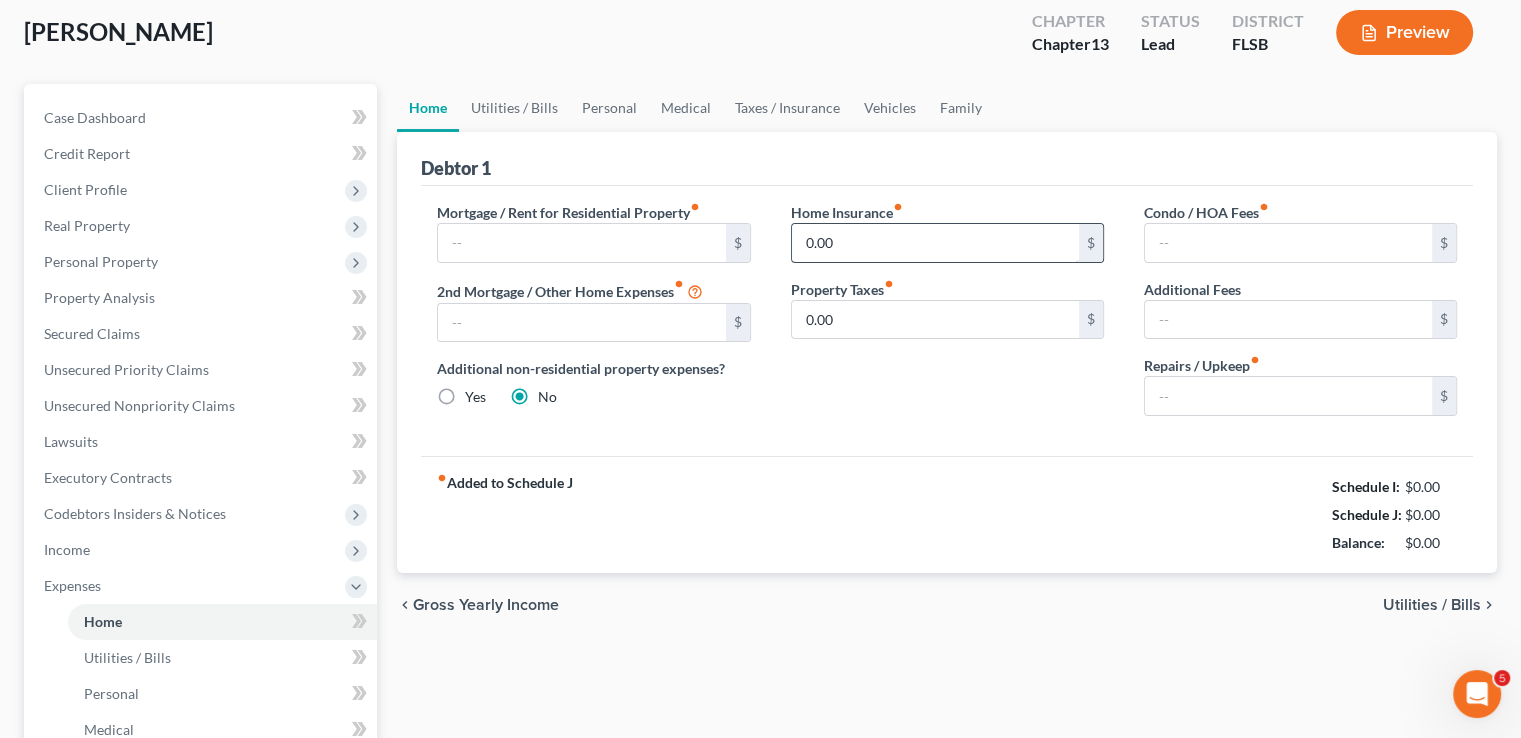 type on "0.00" 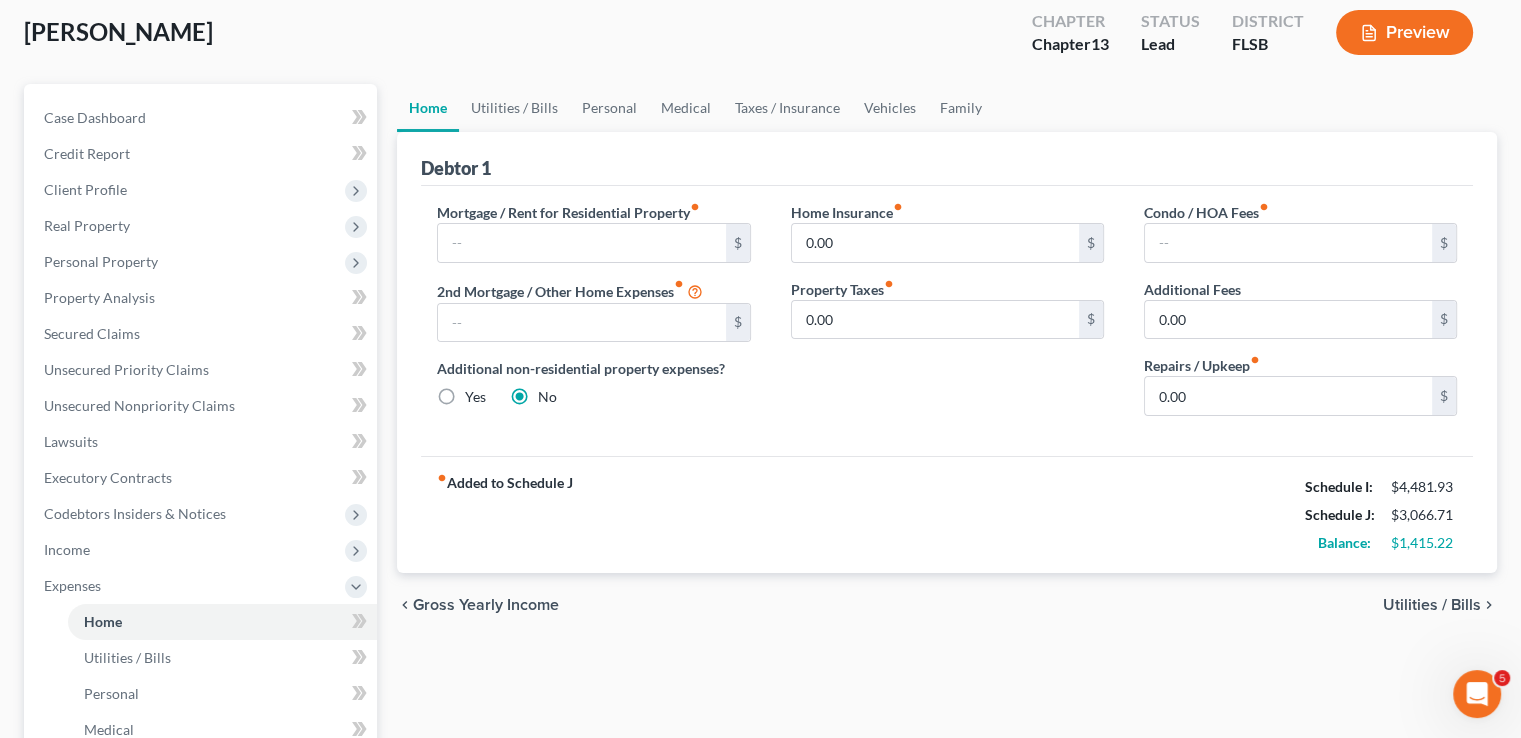 scroll, scrollTop: 0, scrollLeft: 0, axis: both 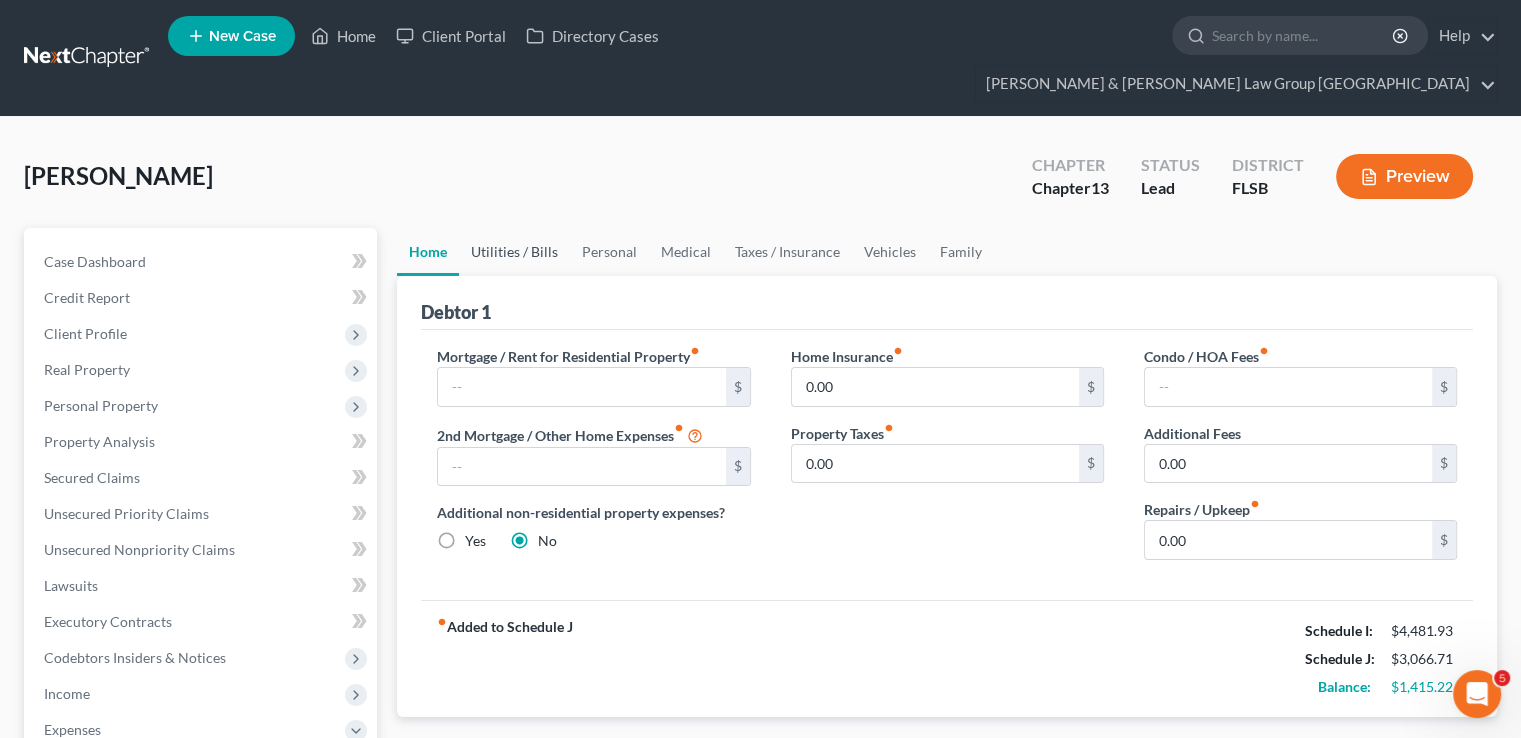 click on "Utilities / Bills" at bounding box center (514, 252) 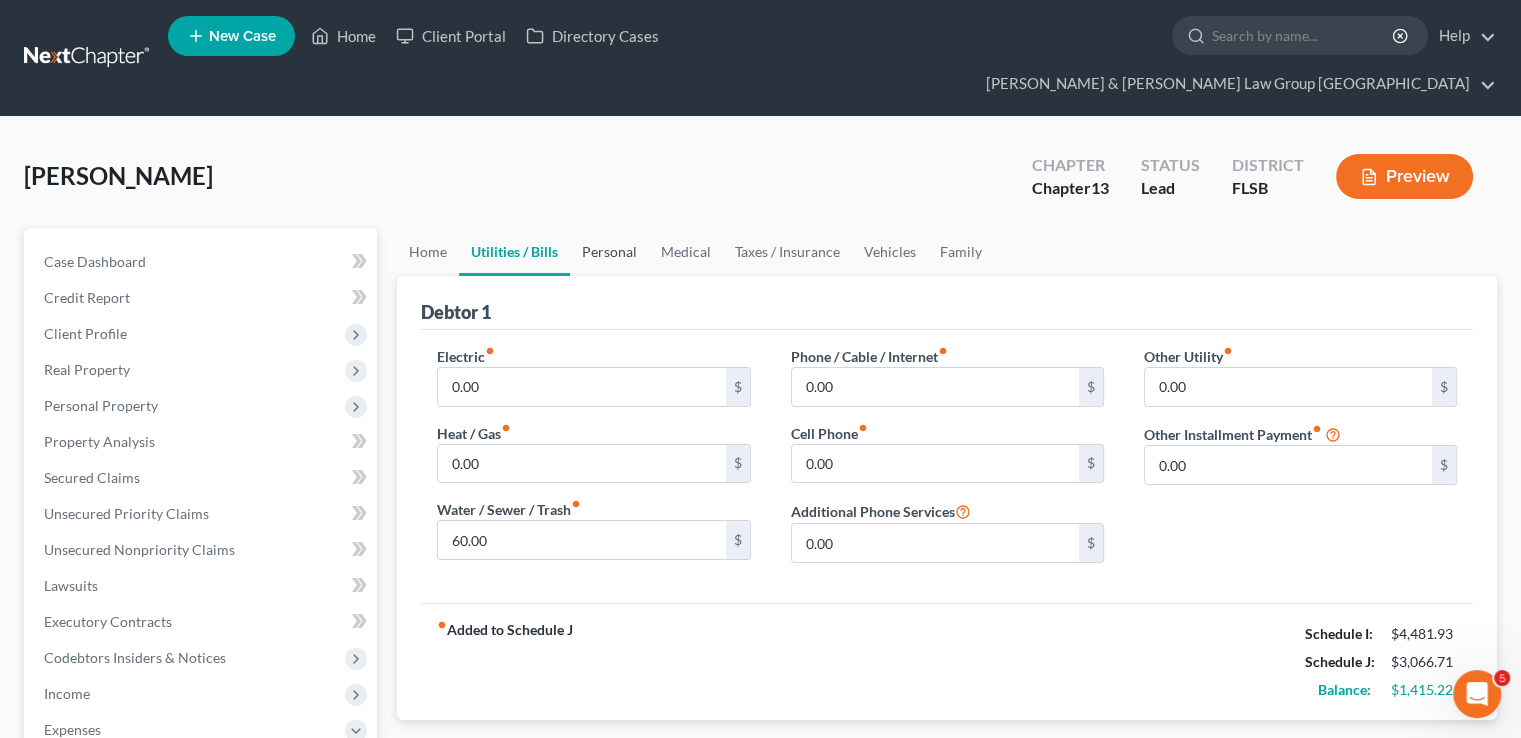 click on "Personal" at bounding box center [609, 252] 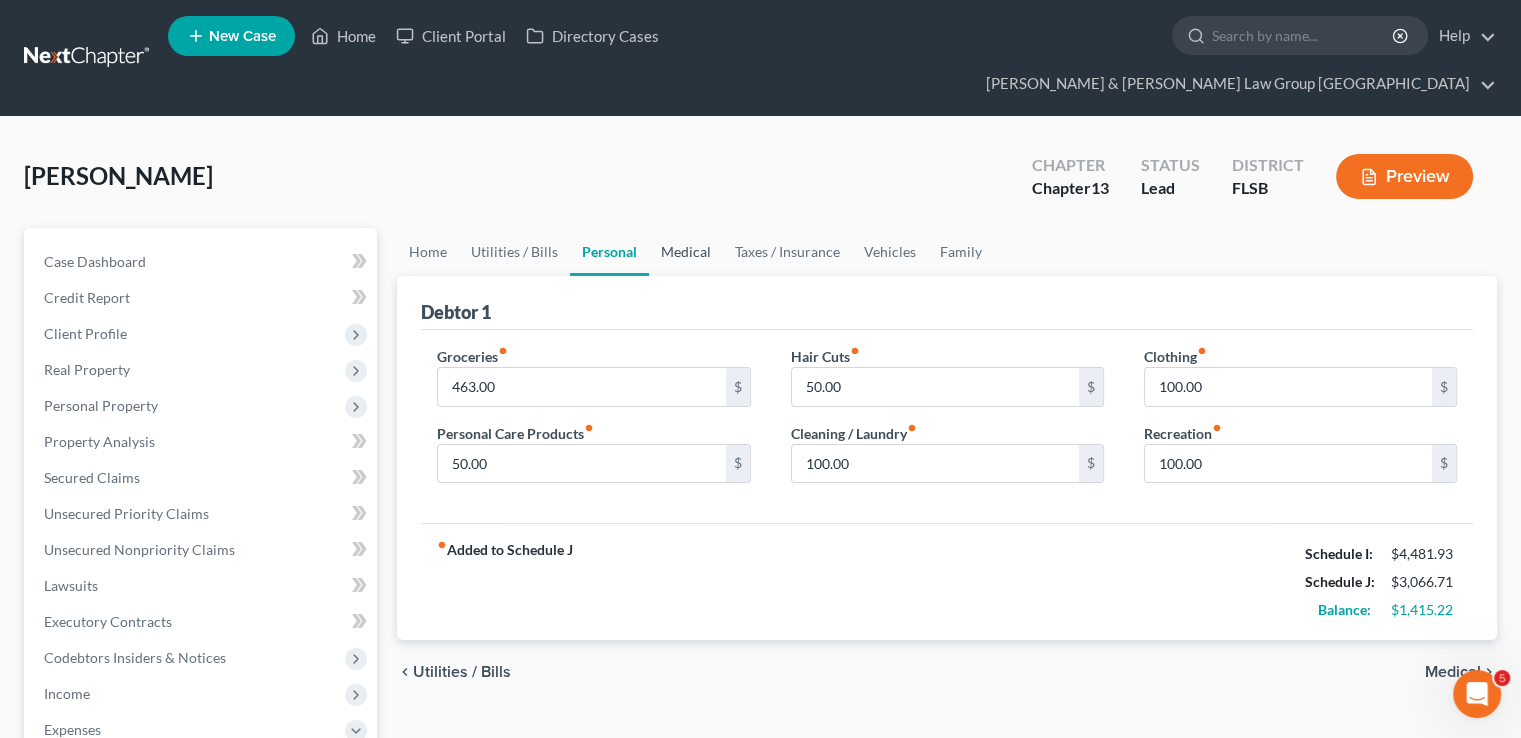 click on "Medical" at bounding box center (686, 252) 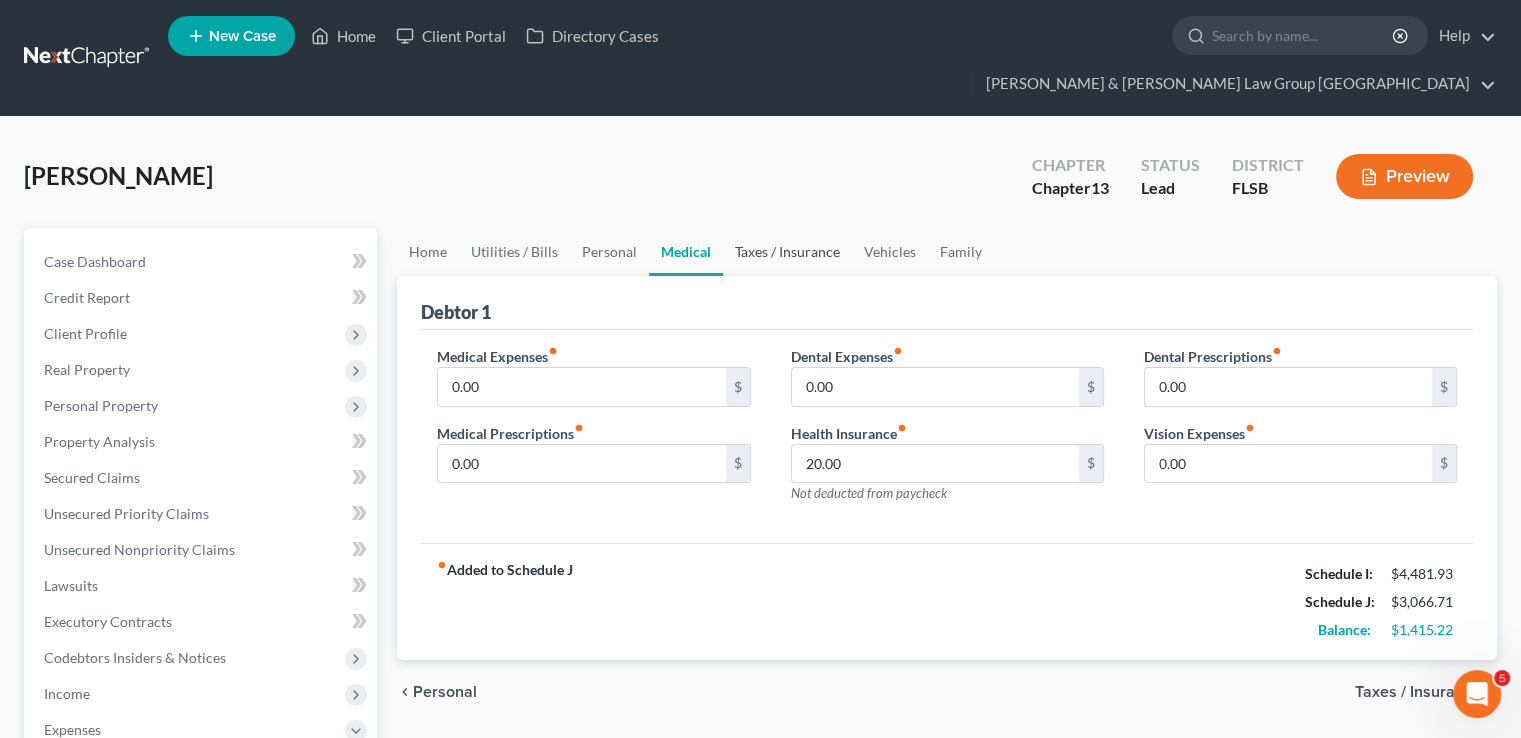 click on "Taxes / Insurance" at bounding box center (787, 252) 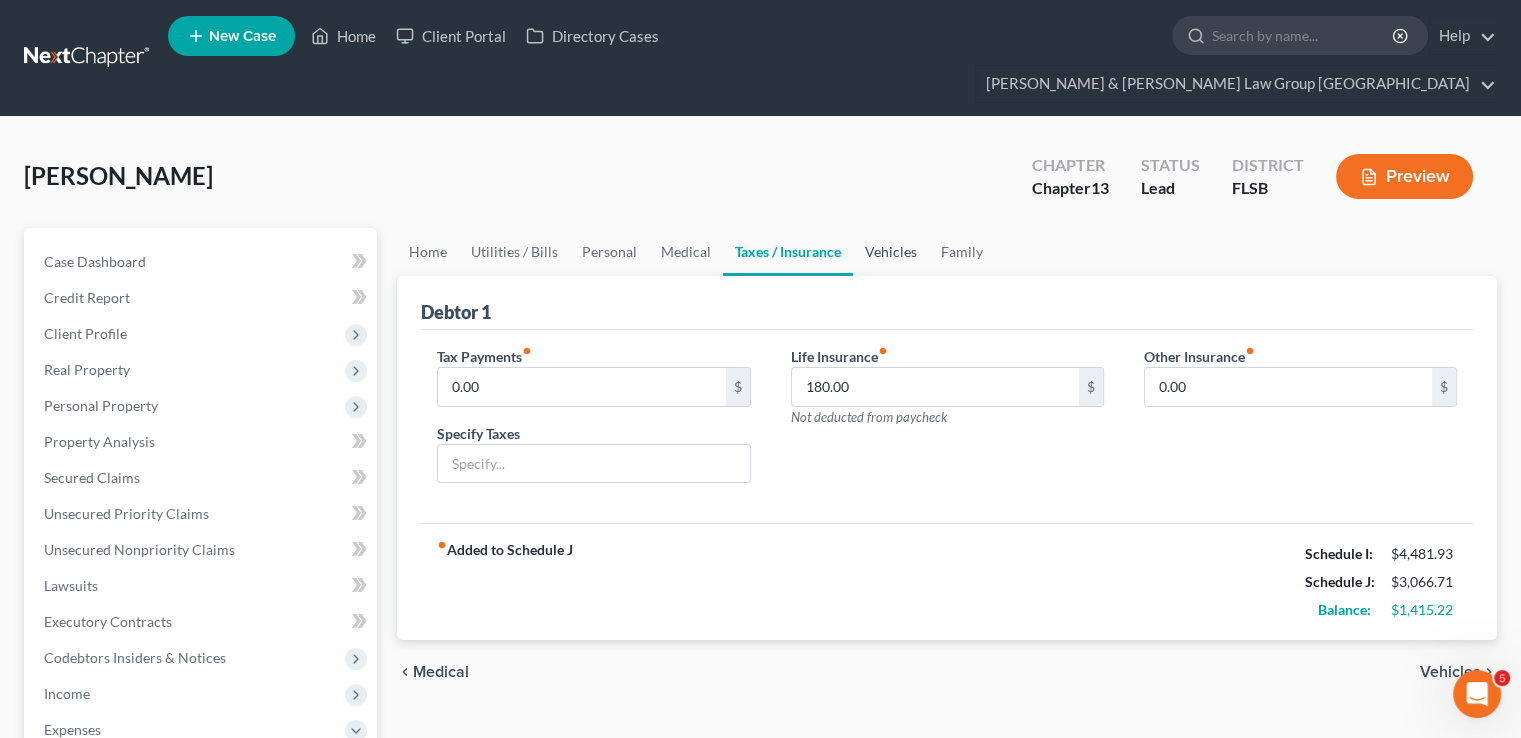 click on "Vehicles" at bounding box center (891, 252) 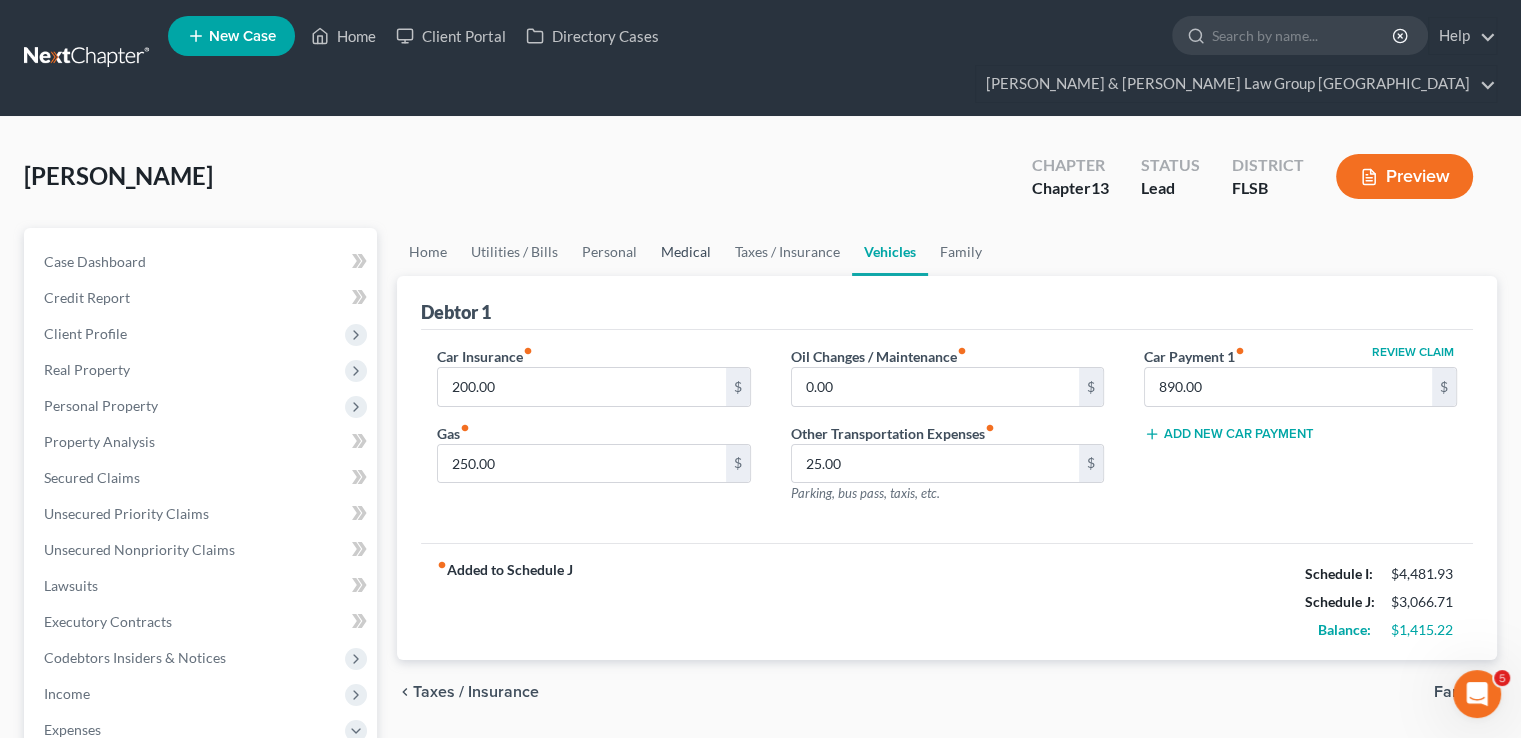 click on "Medical" at bounding box center (686, 252) 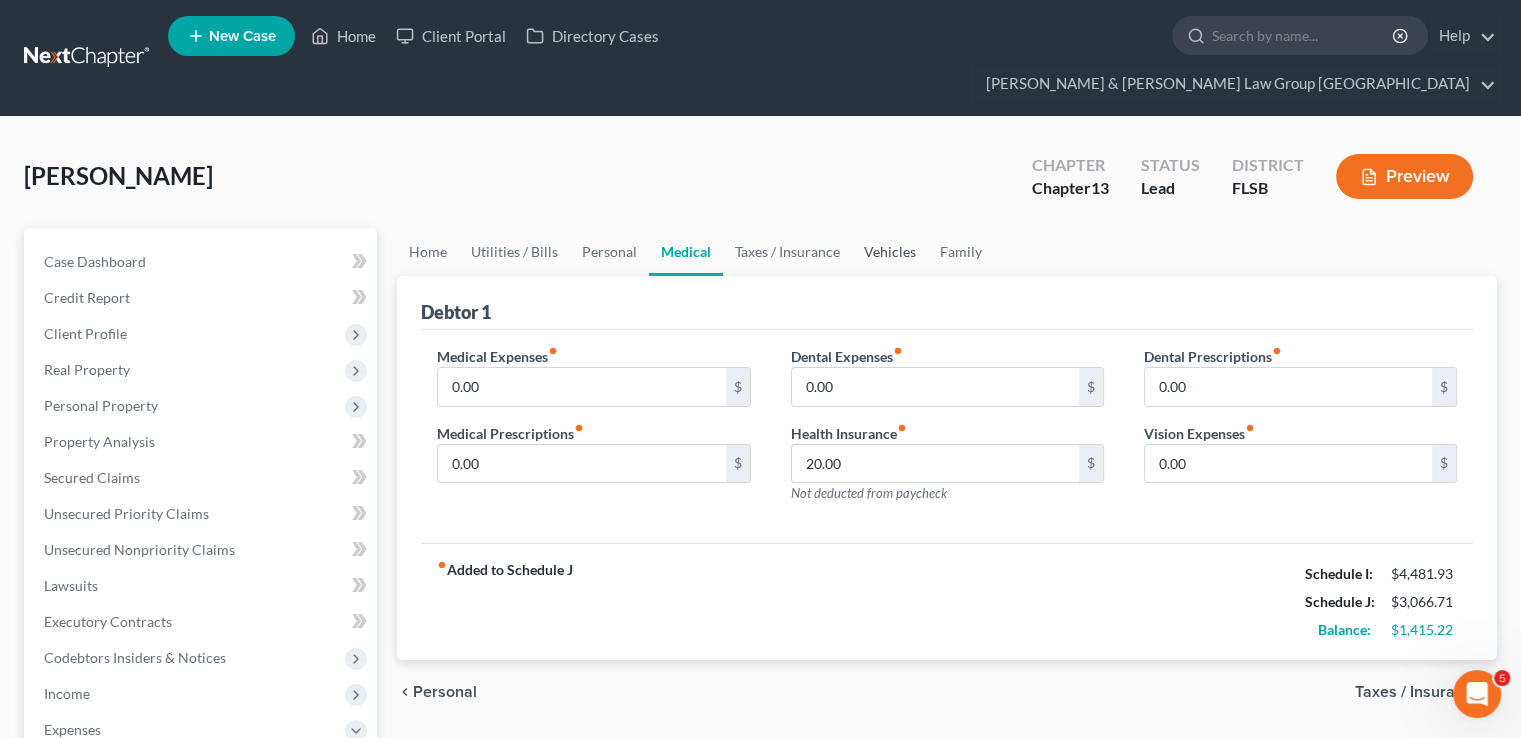 click on "Vehicles" at bounding box center (890, 252) 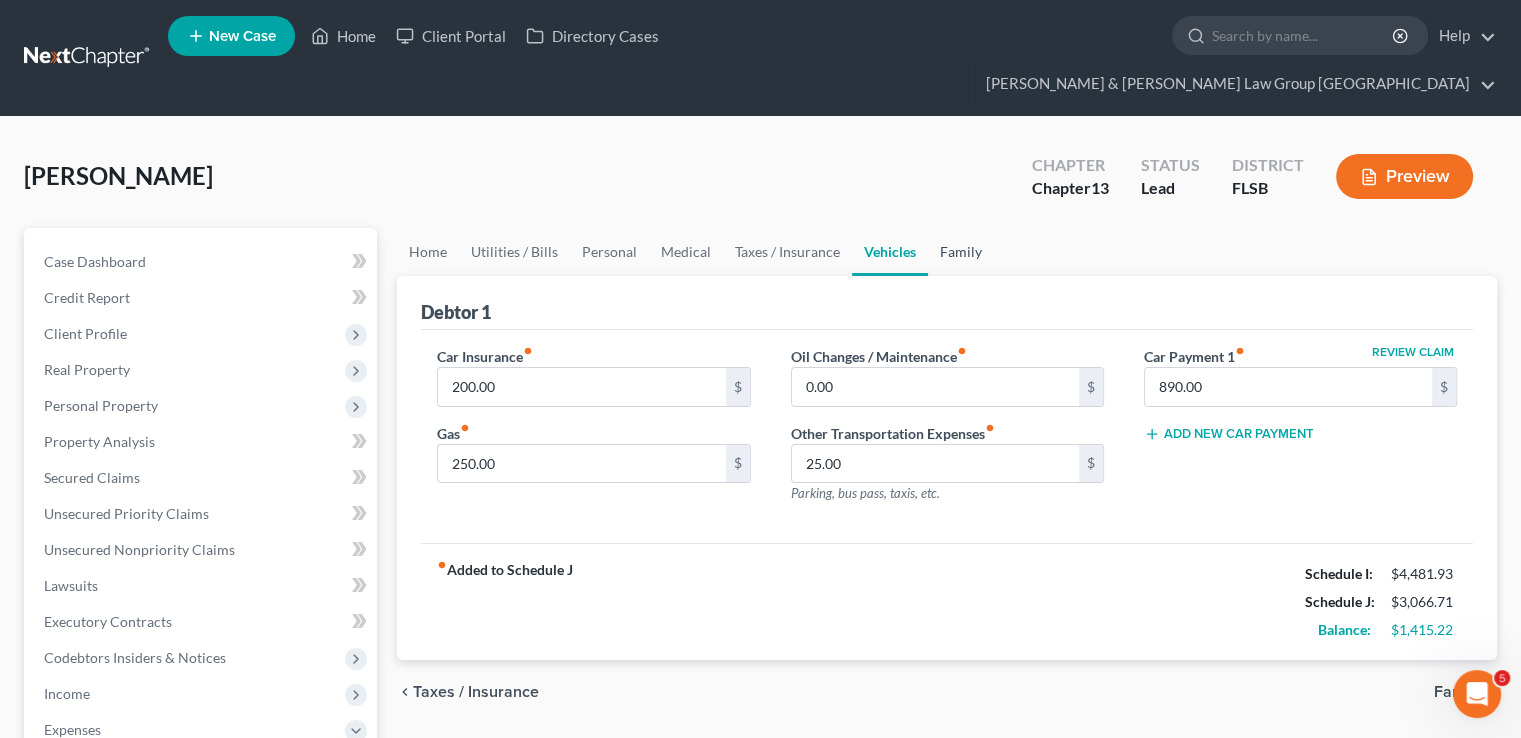 click on "Family" at bounding box center [961, 252] 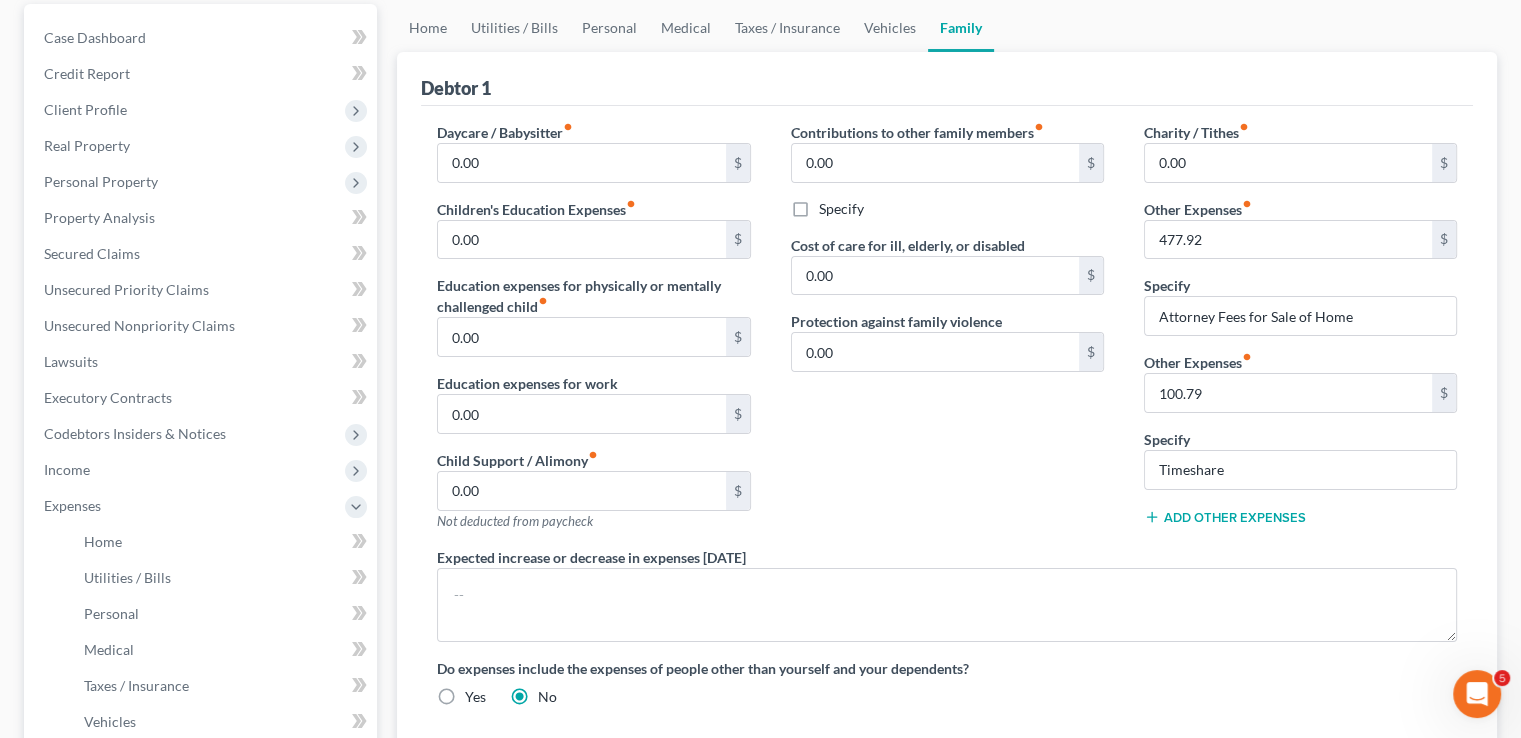scroll, scrollTop: 100, scrollLeft: 0, axis: vertical 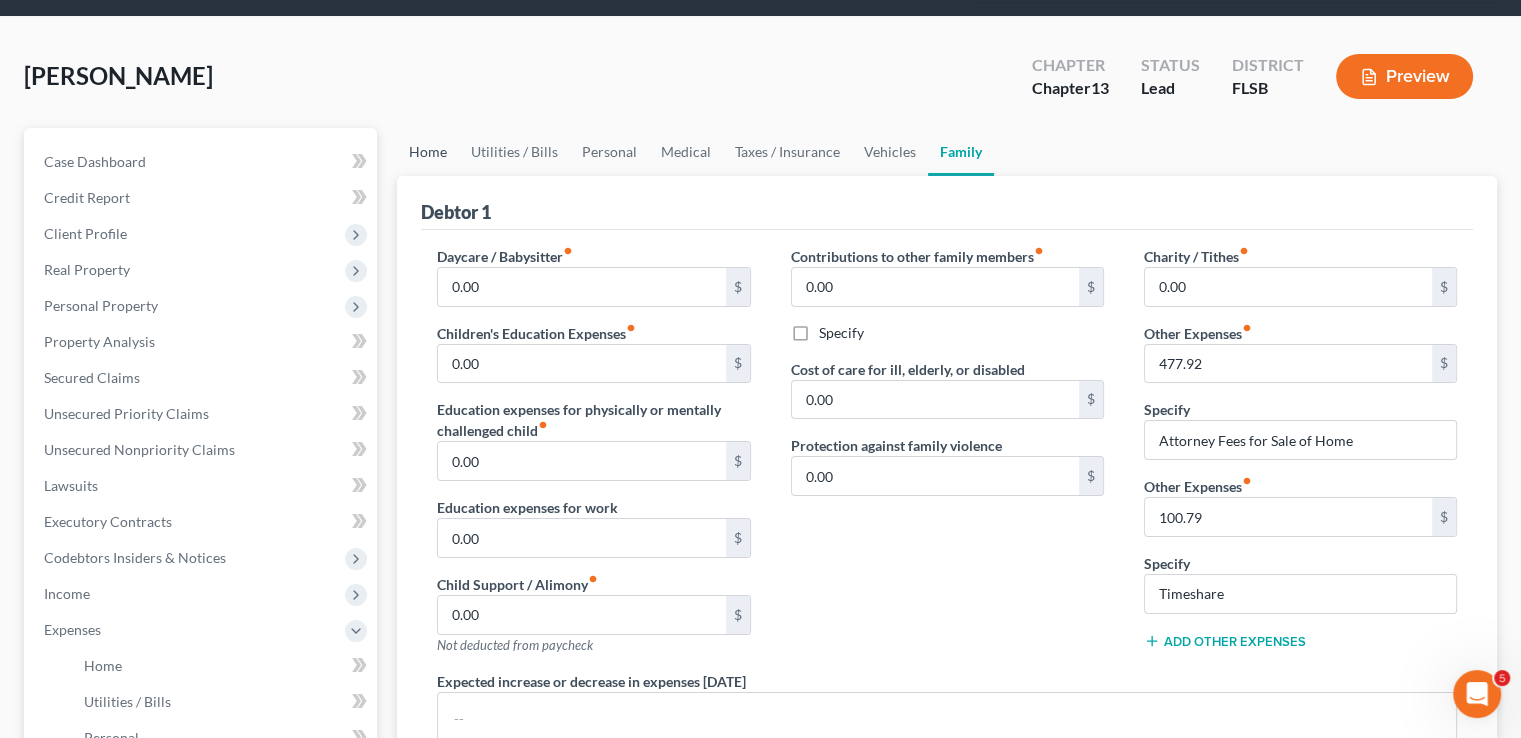 click on "Home" at bounding box center (428, 152) 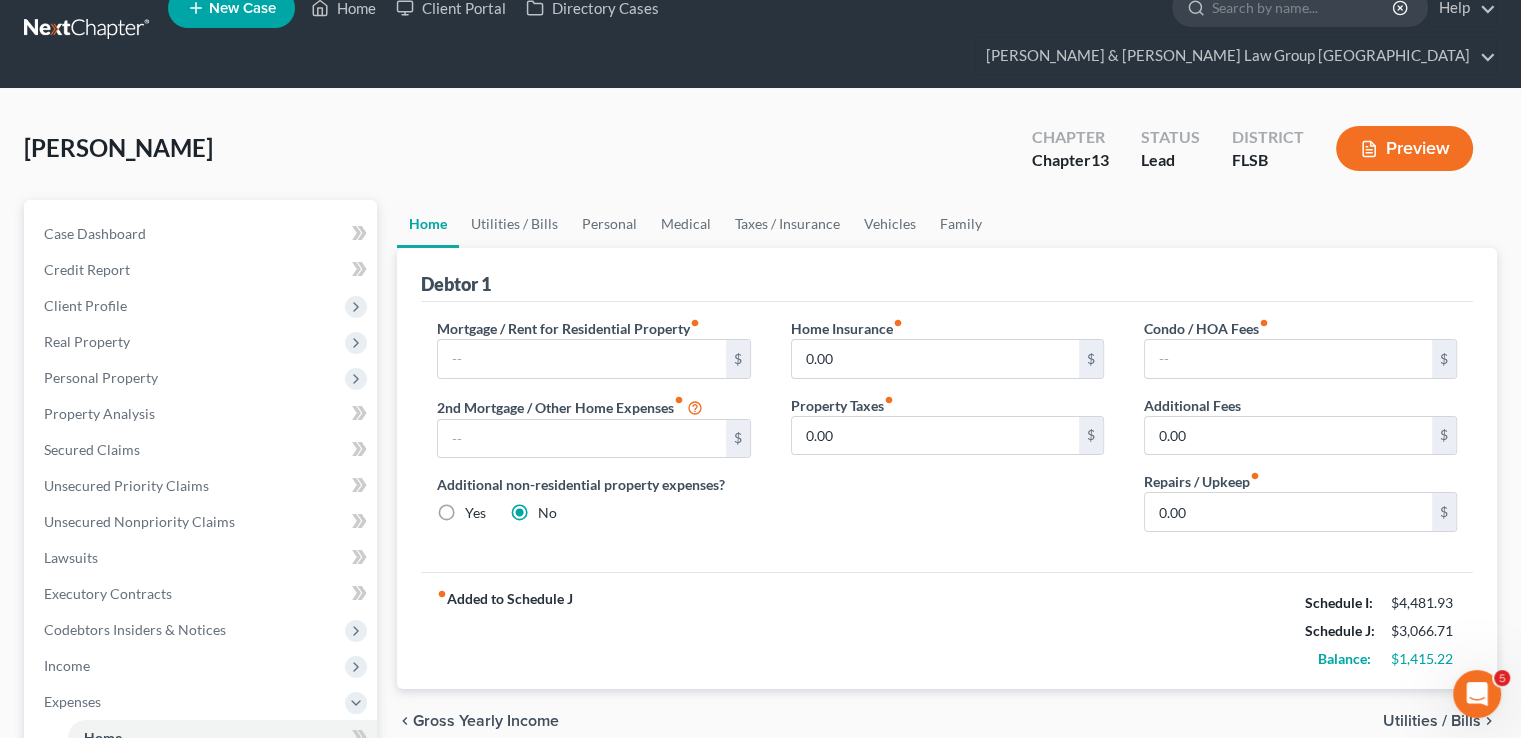 scroll, scrollTop: 0, scrollLeft: 0, axis: both 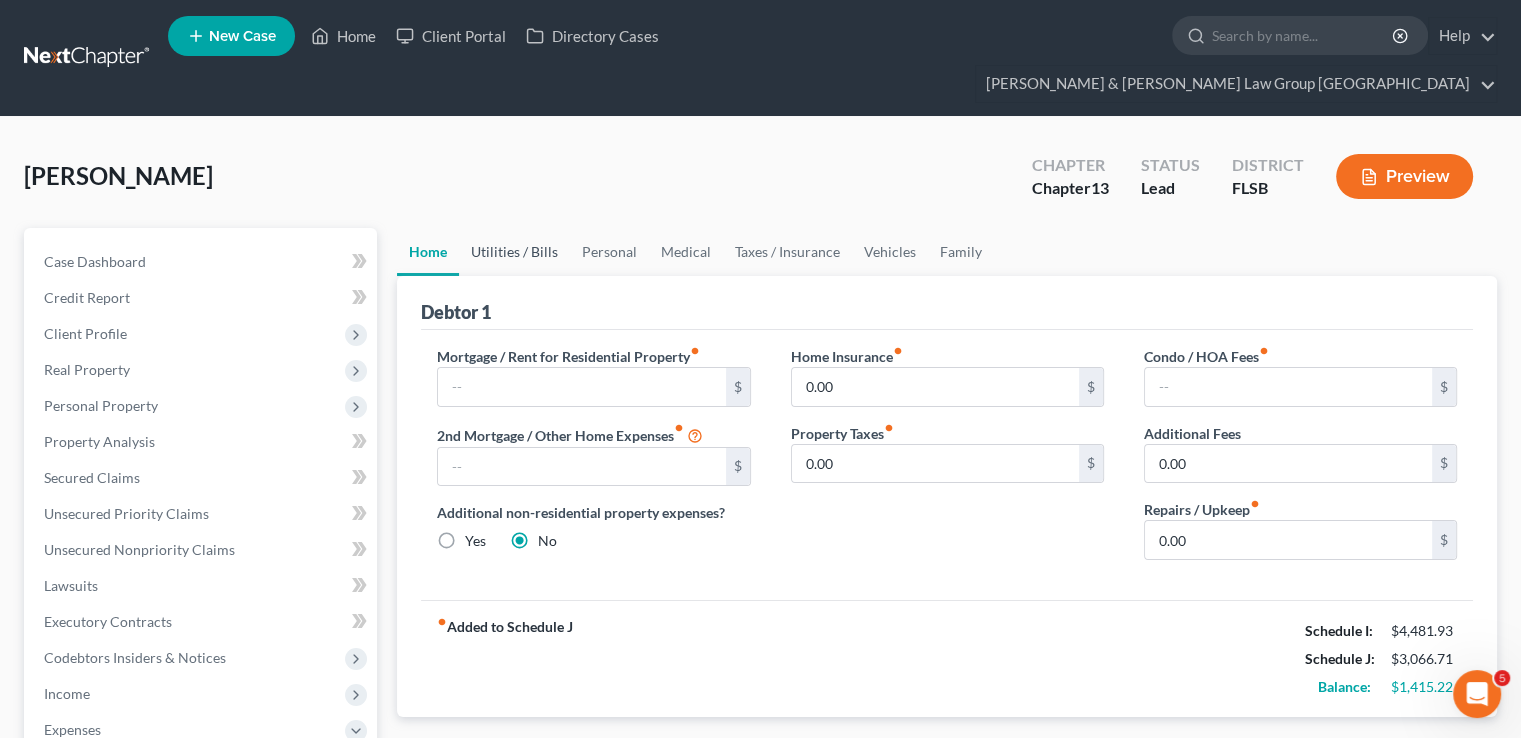 click on "Utilities / Bills" at bounding box center (514, 252) 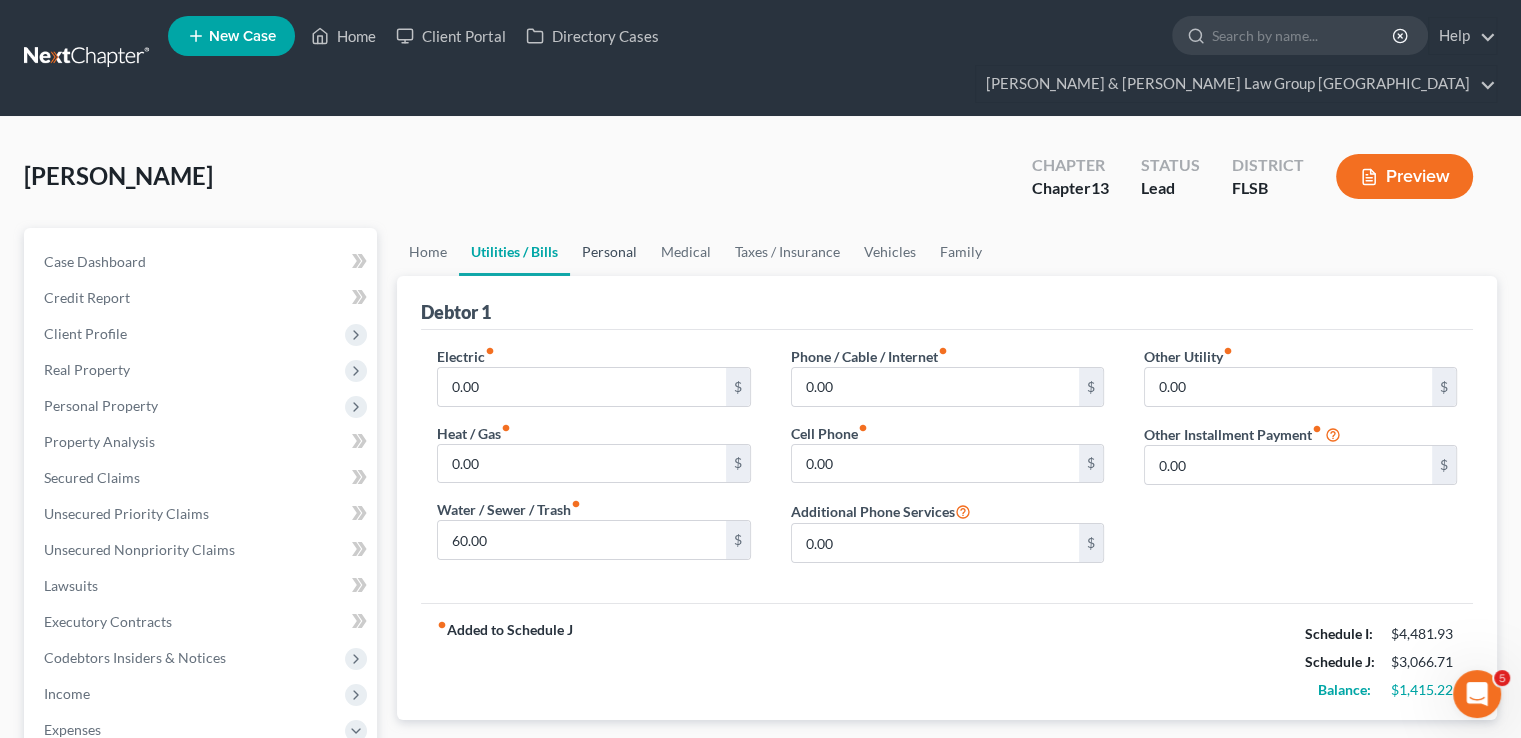 click on "Personal" at bounding box center [609, 252] 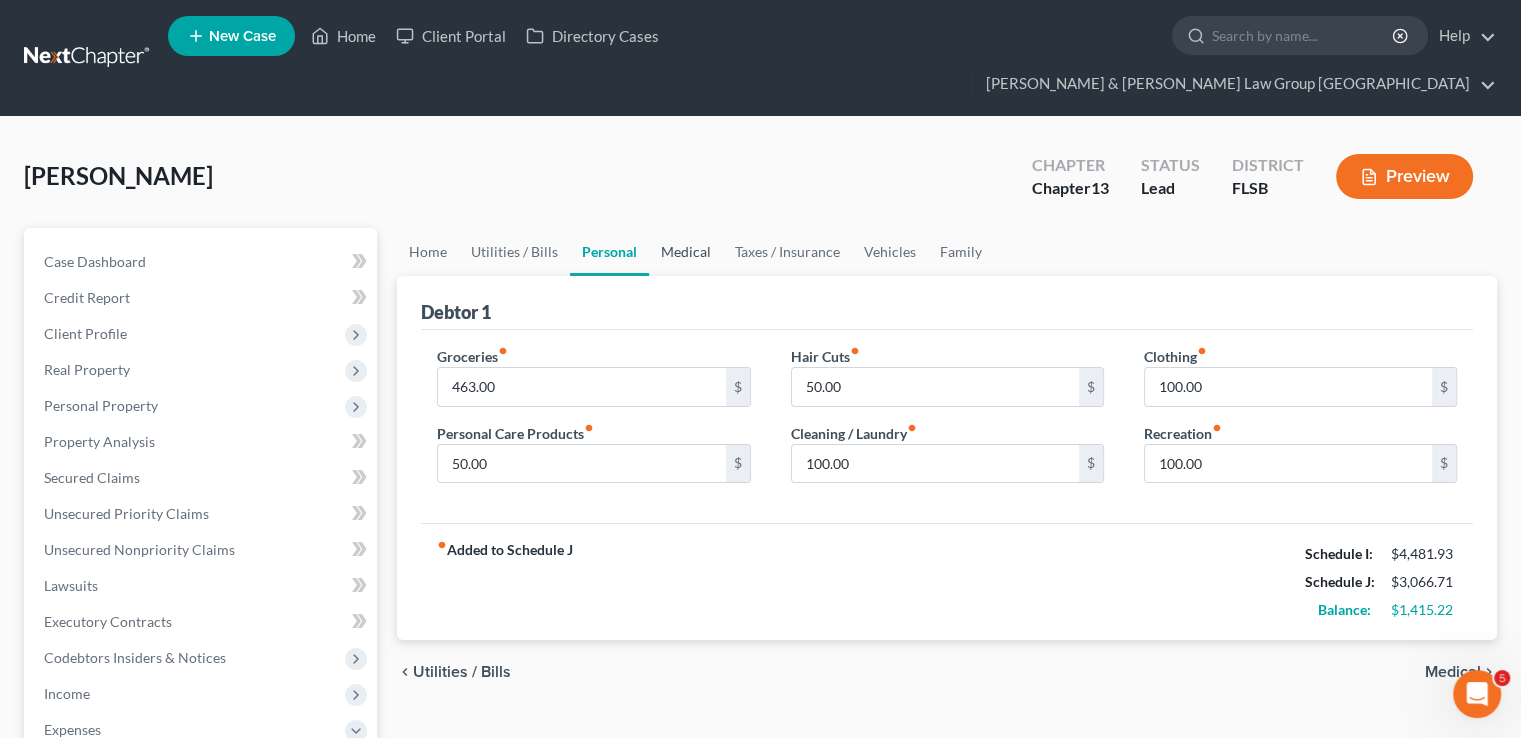 click on "Medical" at bounding box center (686, 252) 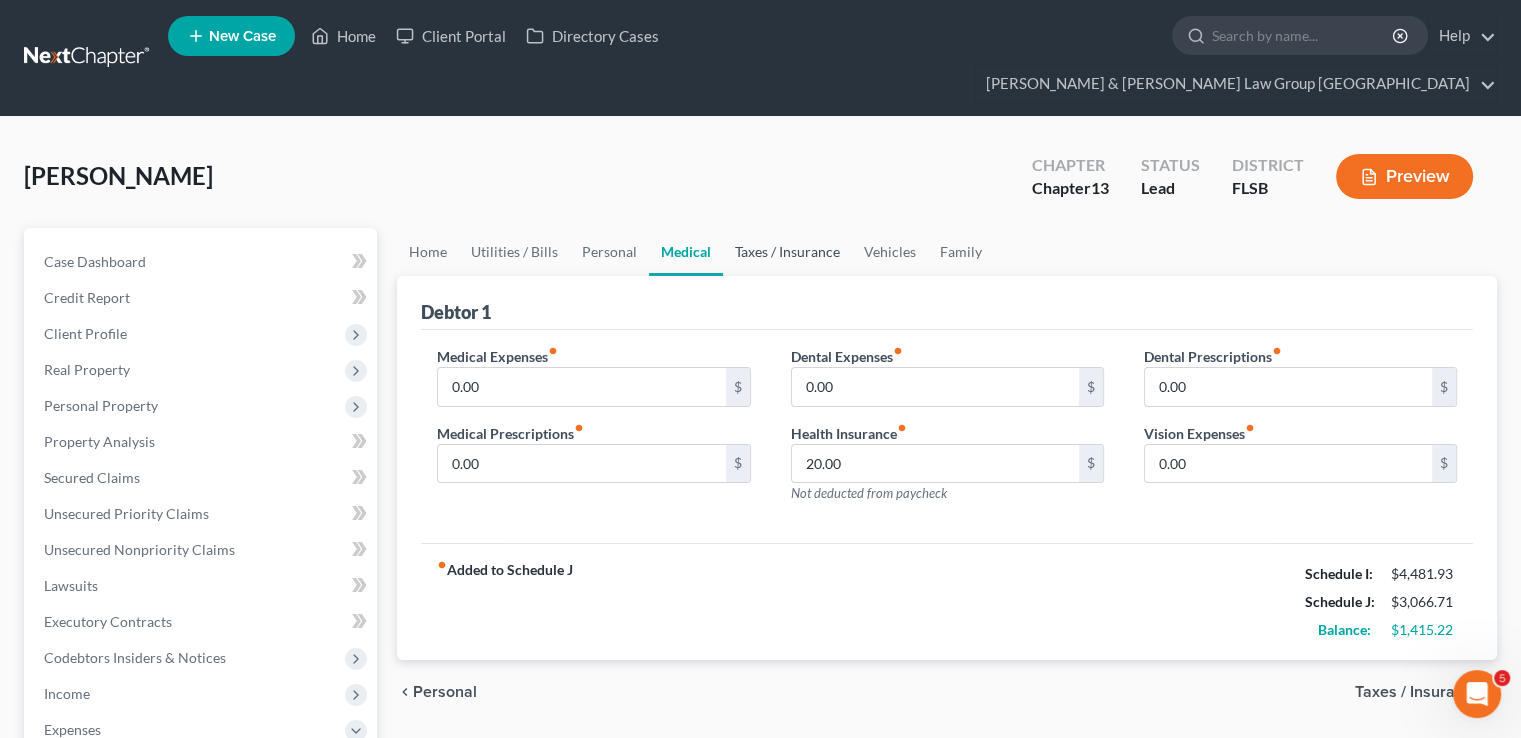 click on "Taxes / Insurance" at bounding box center [787, 252] 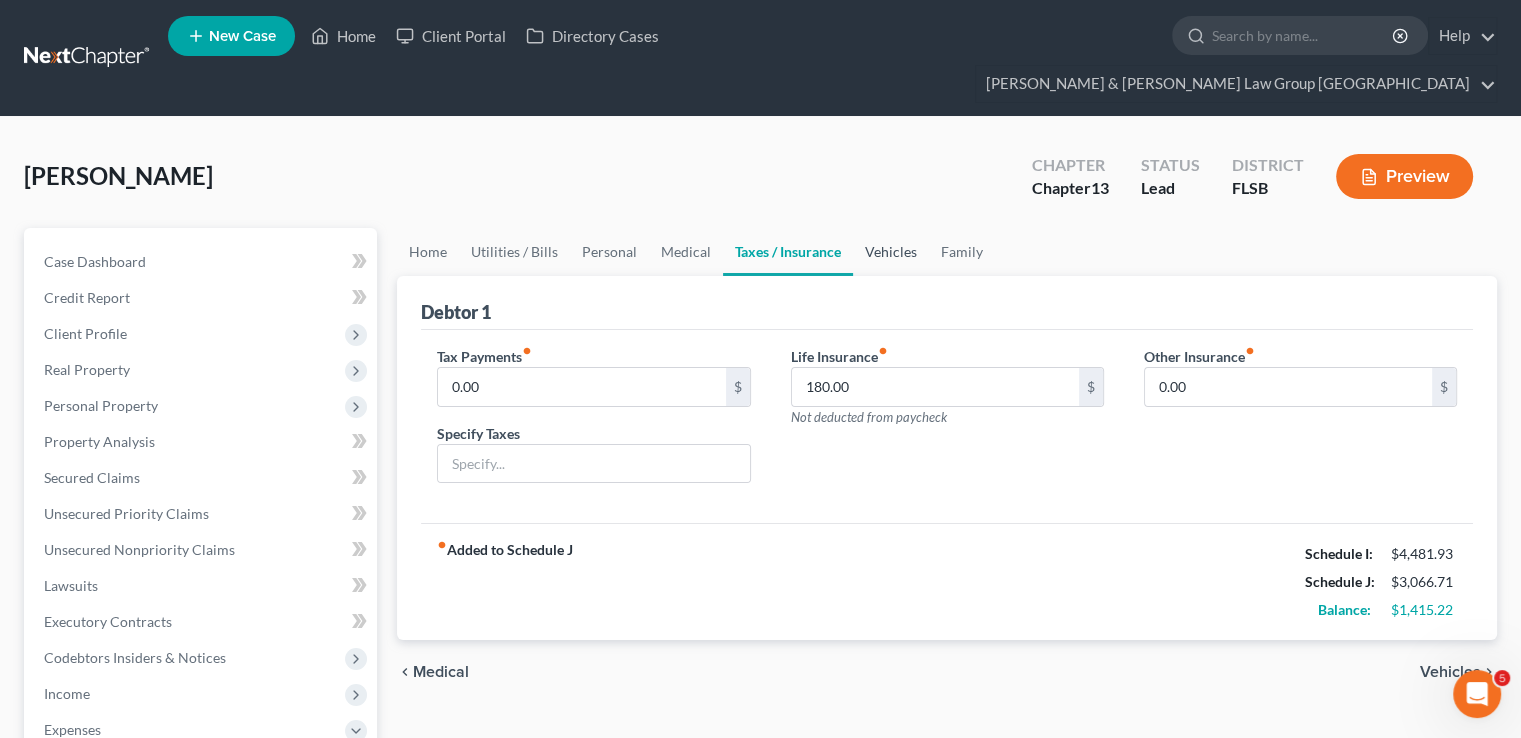 click on "Vehicles" at bounding box center [891, 252] 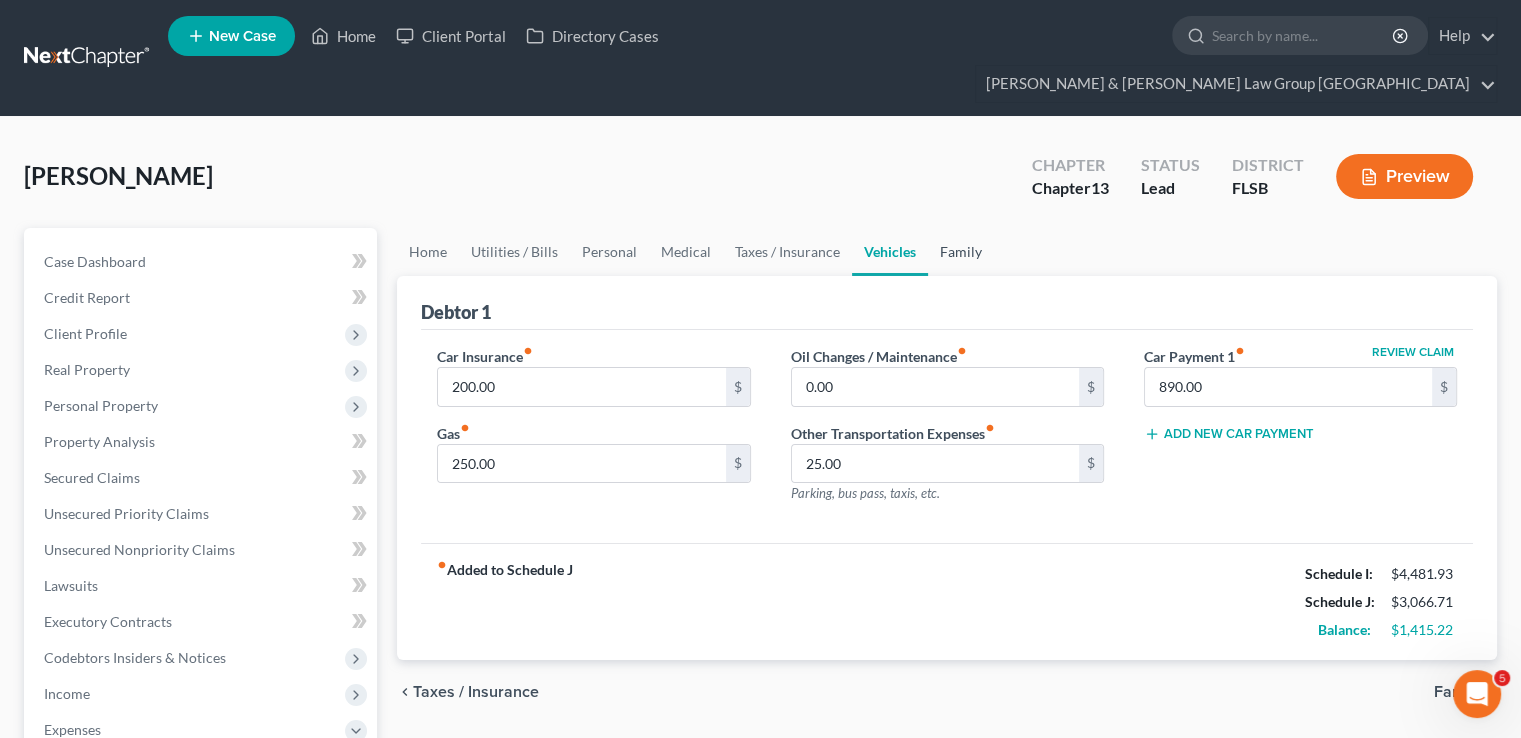 click on "Family" at bounding box center [961, 252] 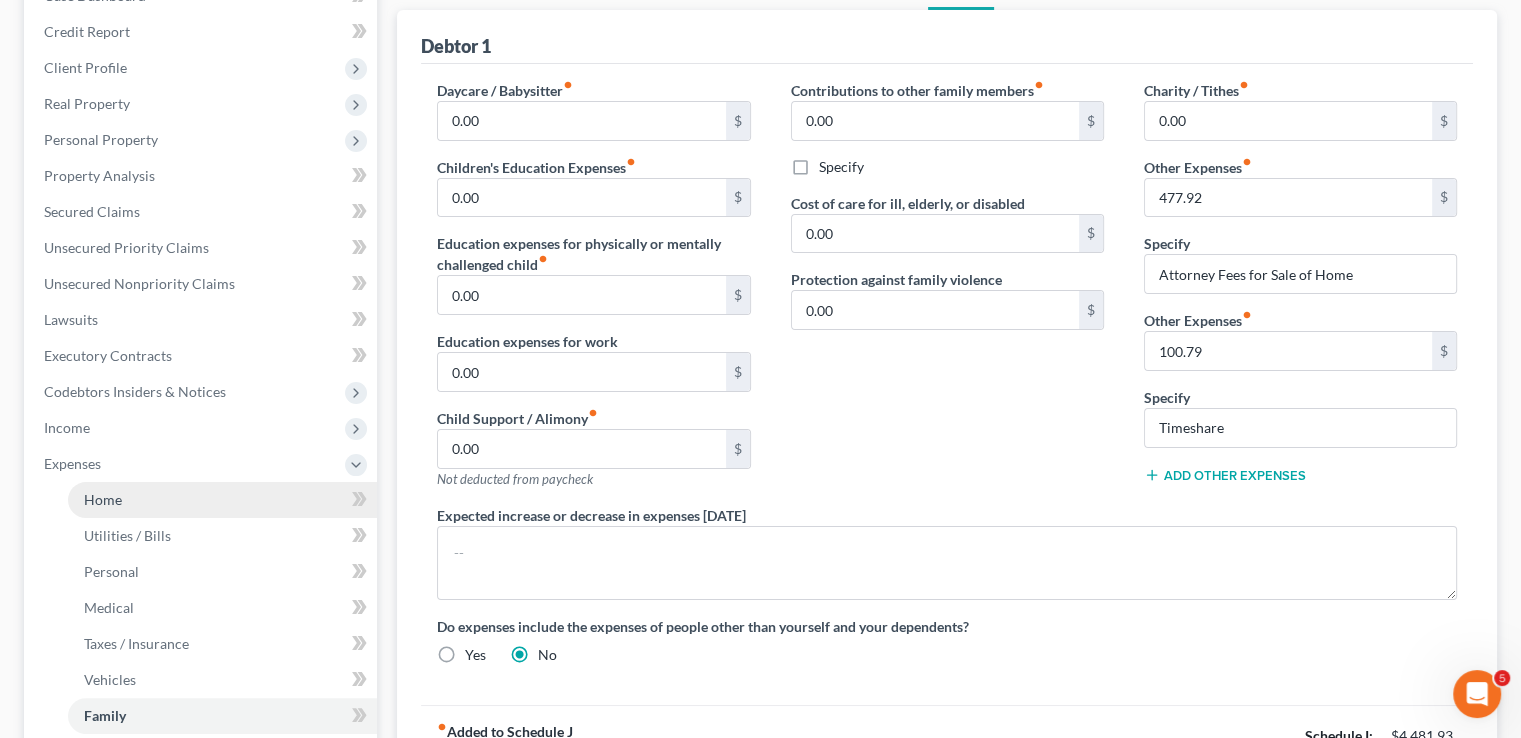 scroll, scrollTop: 300, scrollLeft: 0, axis: vertical 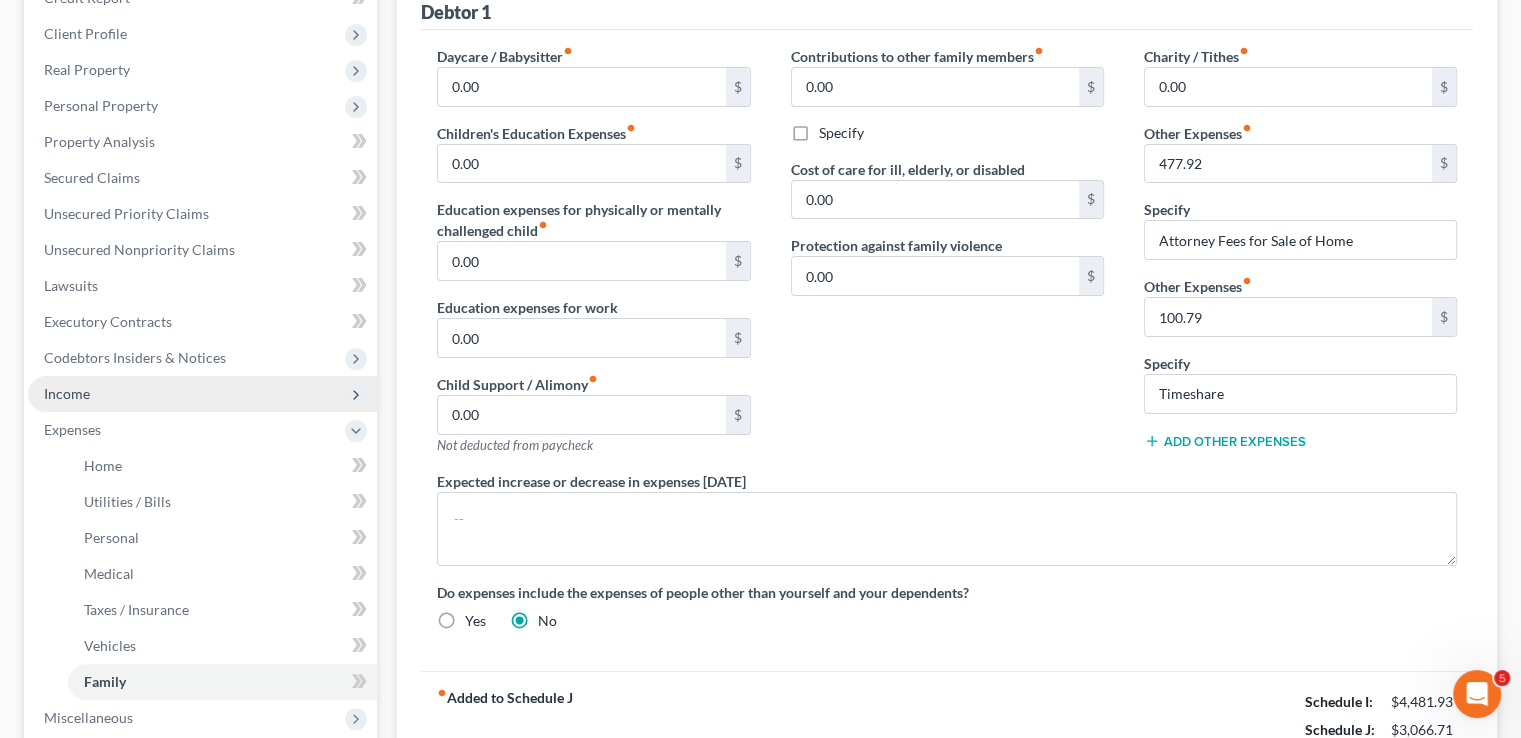 click on "Income" at bounding box center (67, 393) 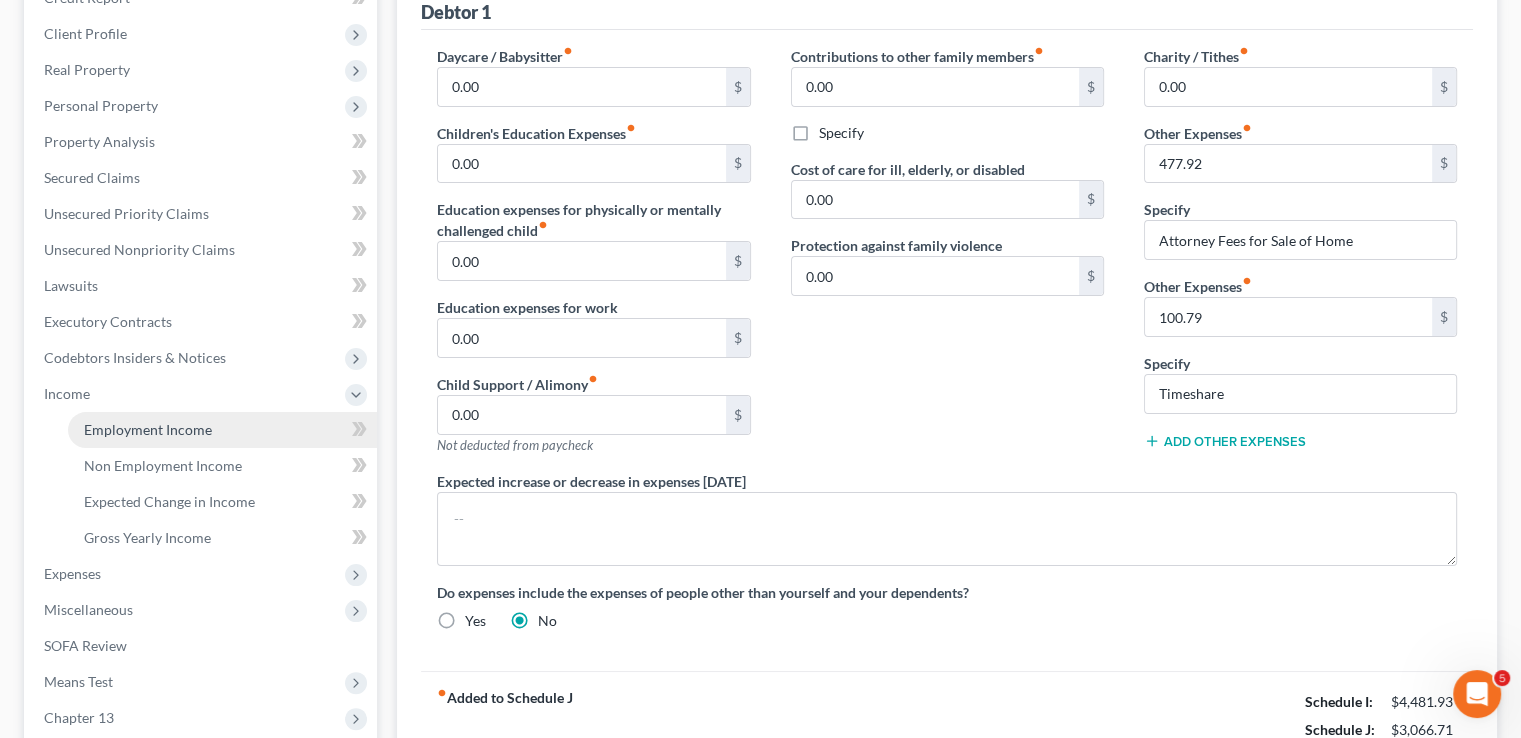 click on "Employment Income" at bounding box center [148, 429] 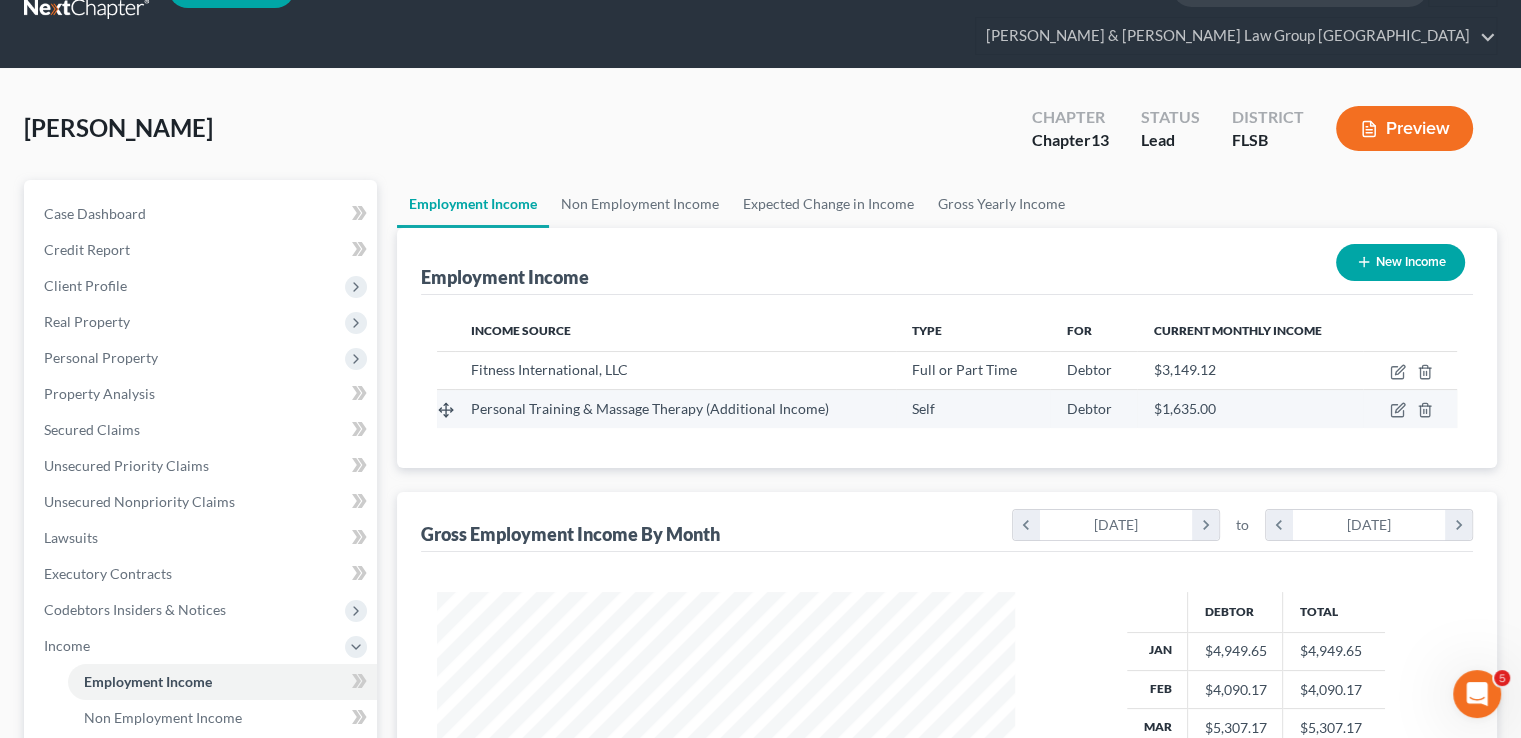 scroll, scrollTop: 0, scrollLeft: 0, axis: both 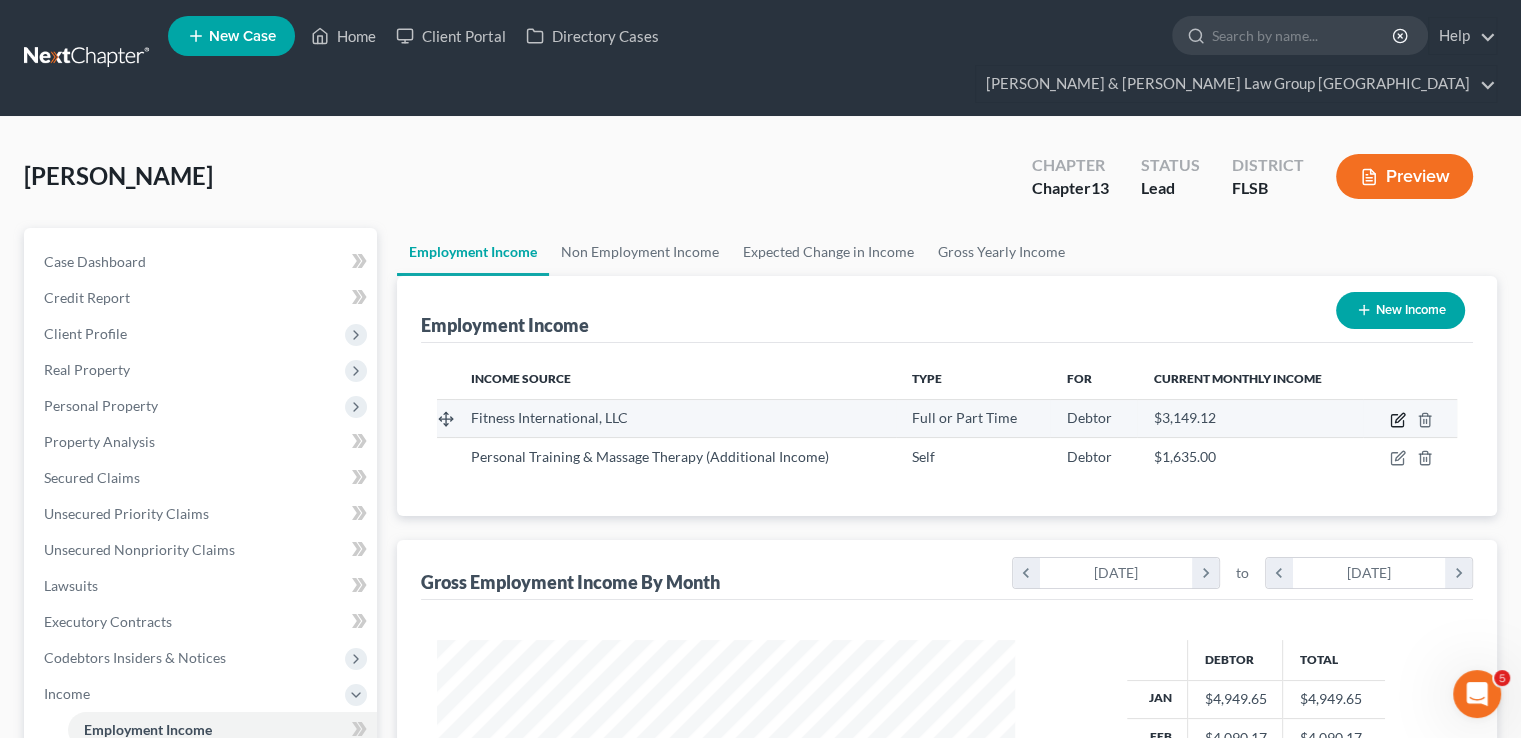 click 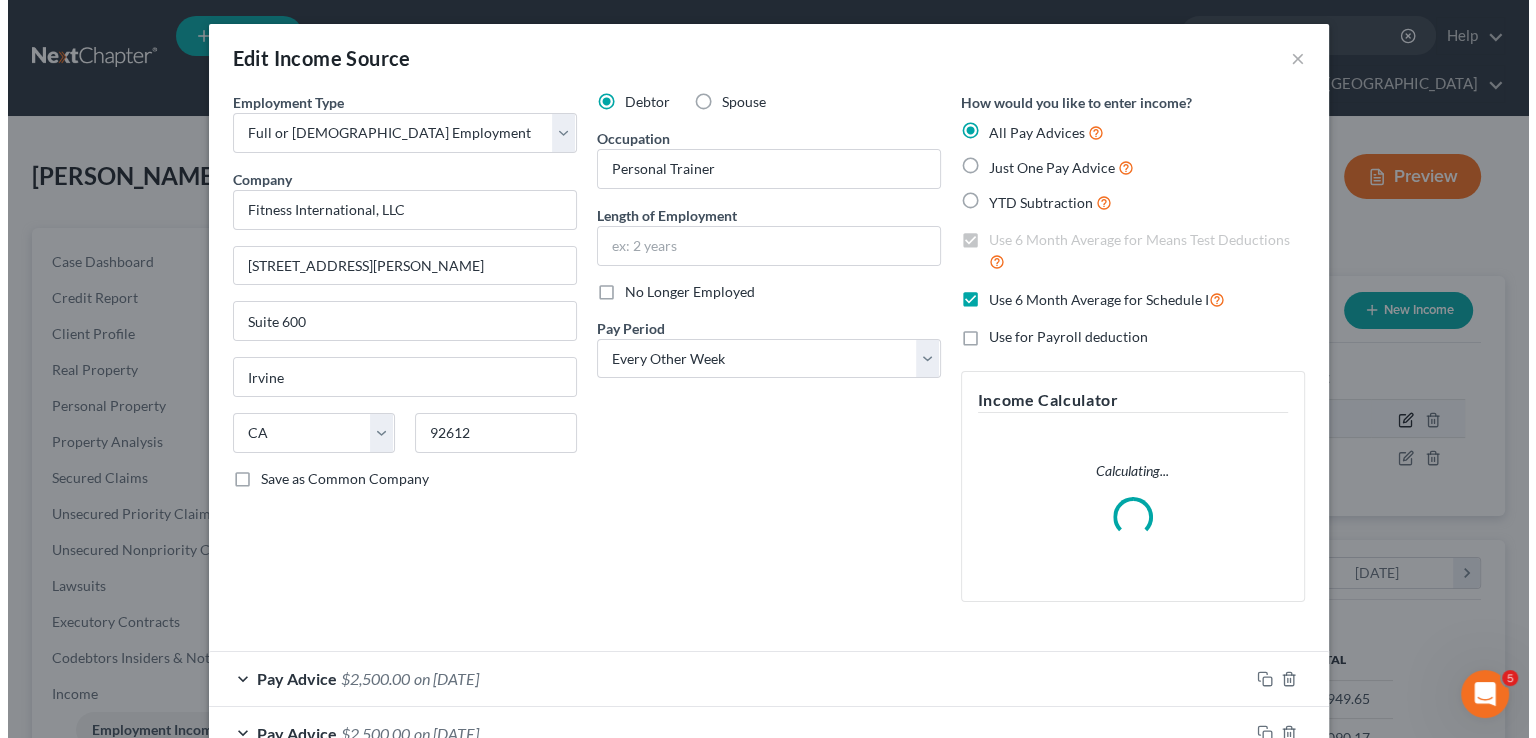 scroll, scrollTop: 999643, scrollLeft: 999375, axis: both 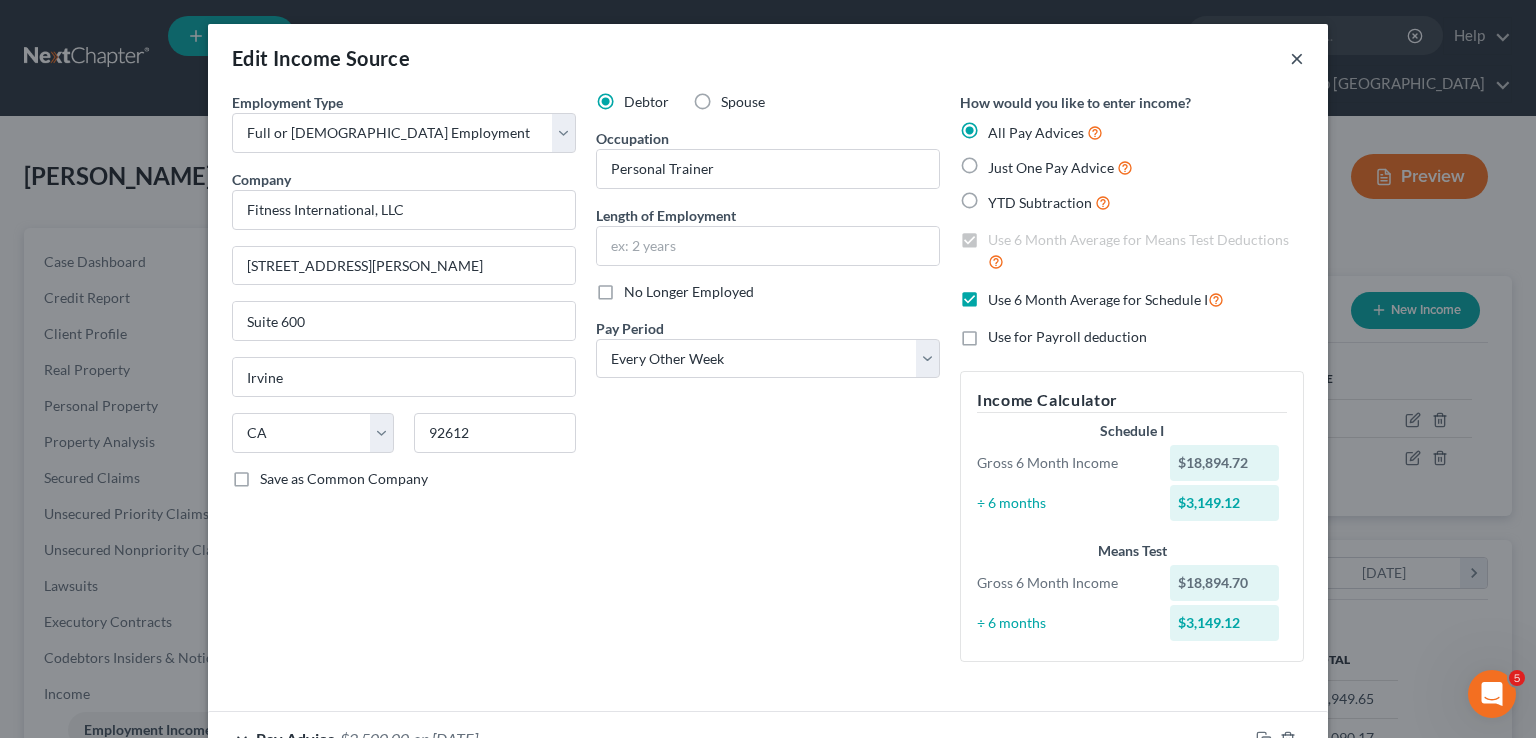 click on "×" at bounding box center [1297, 58] 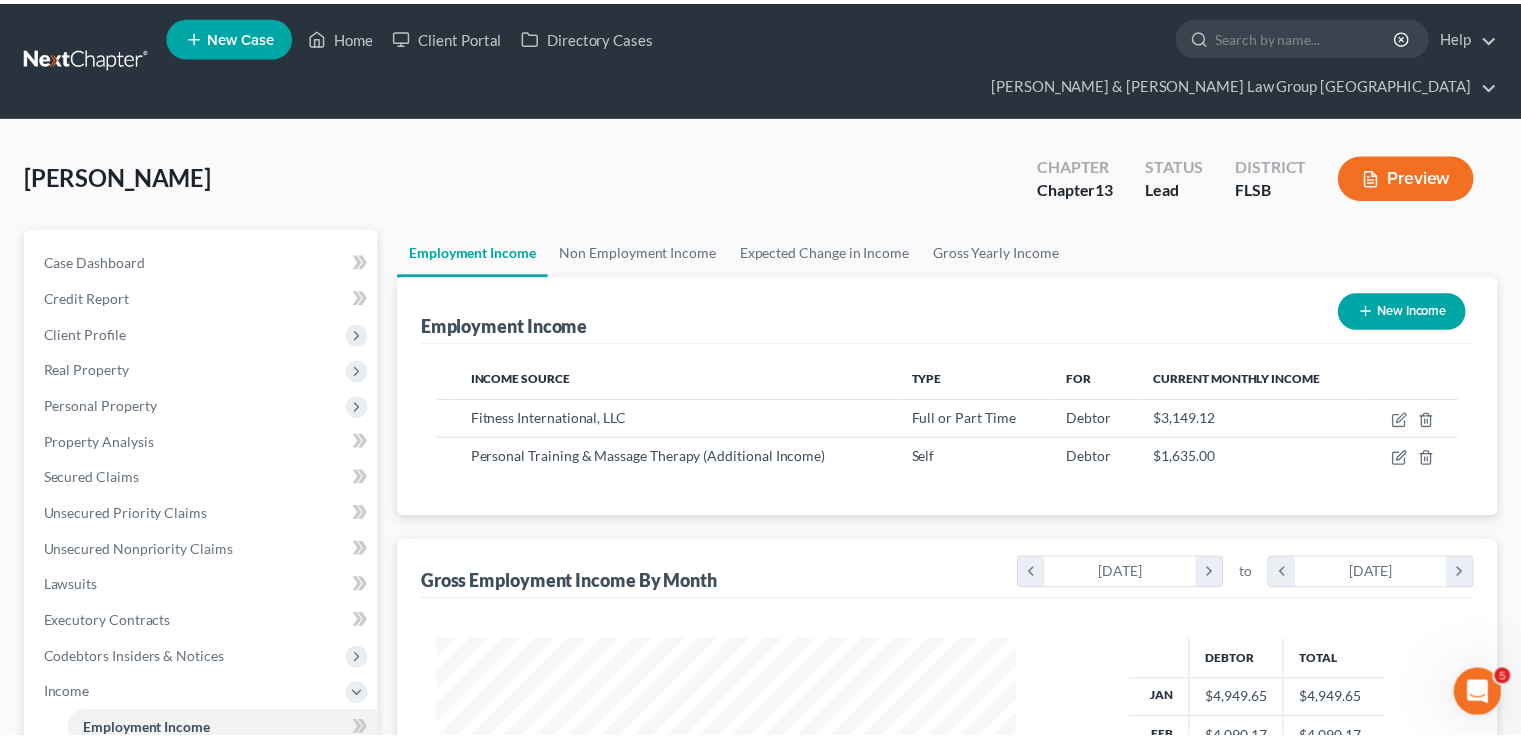 scroll, scrollTop: 356, scrollLeft: 617, axis: both 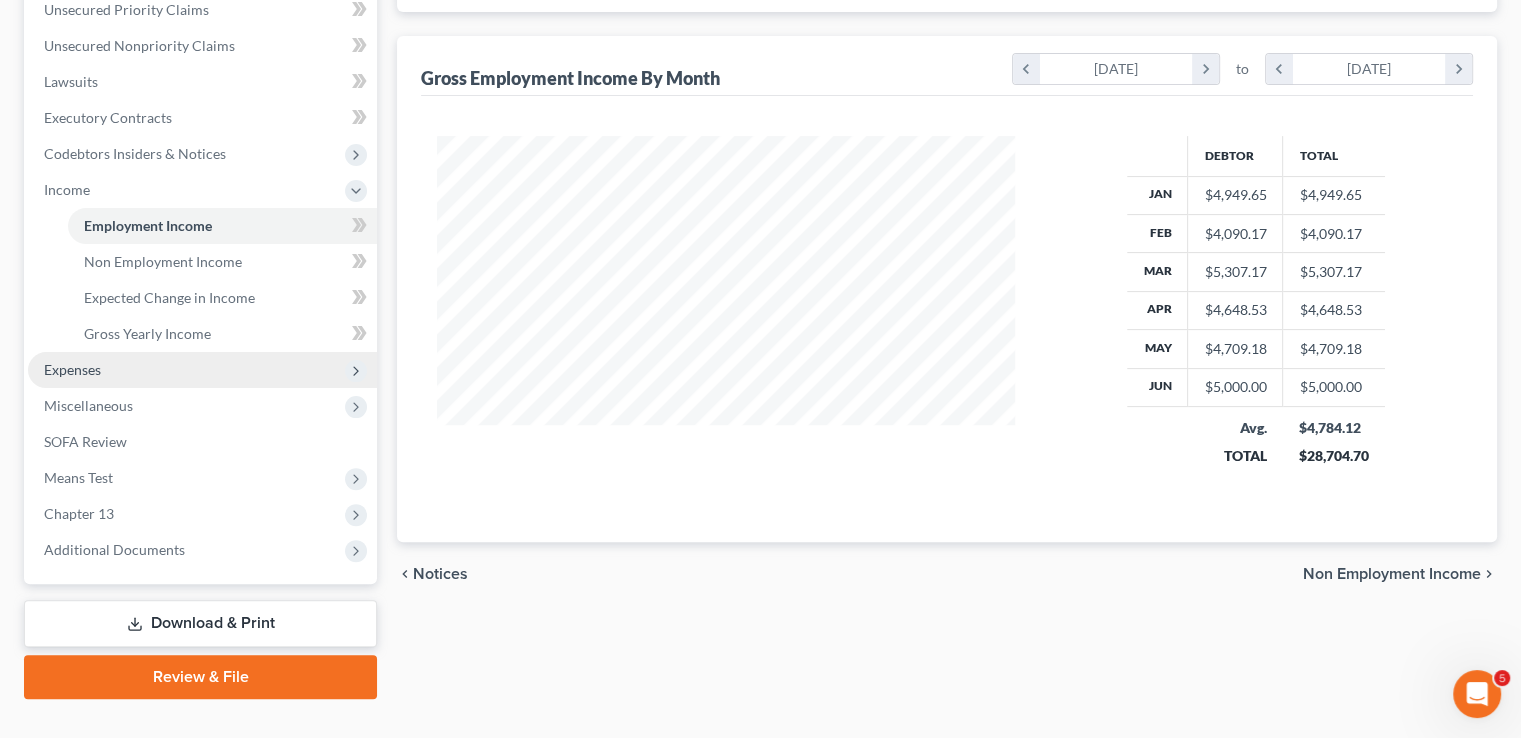 click on "Expenses" at bounding box center (202, 370) 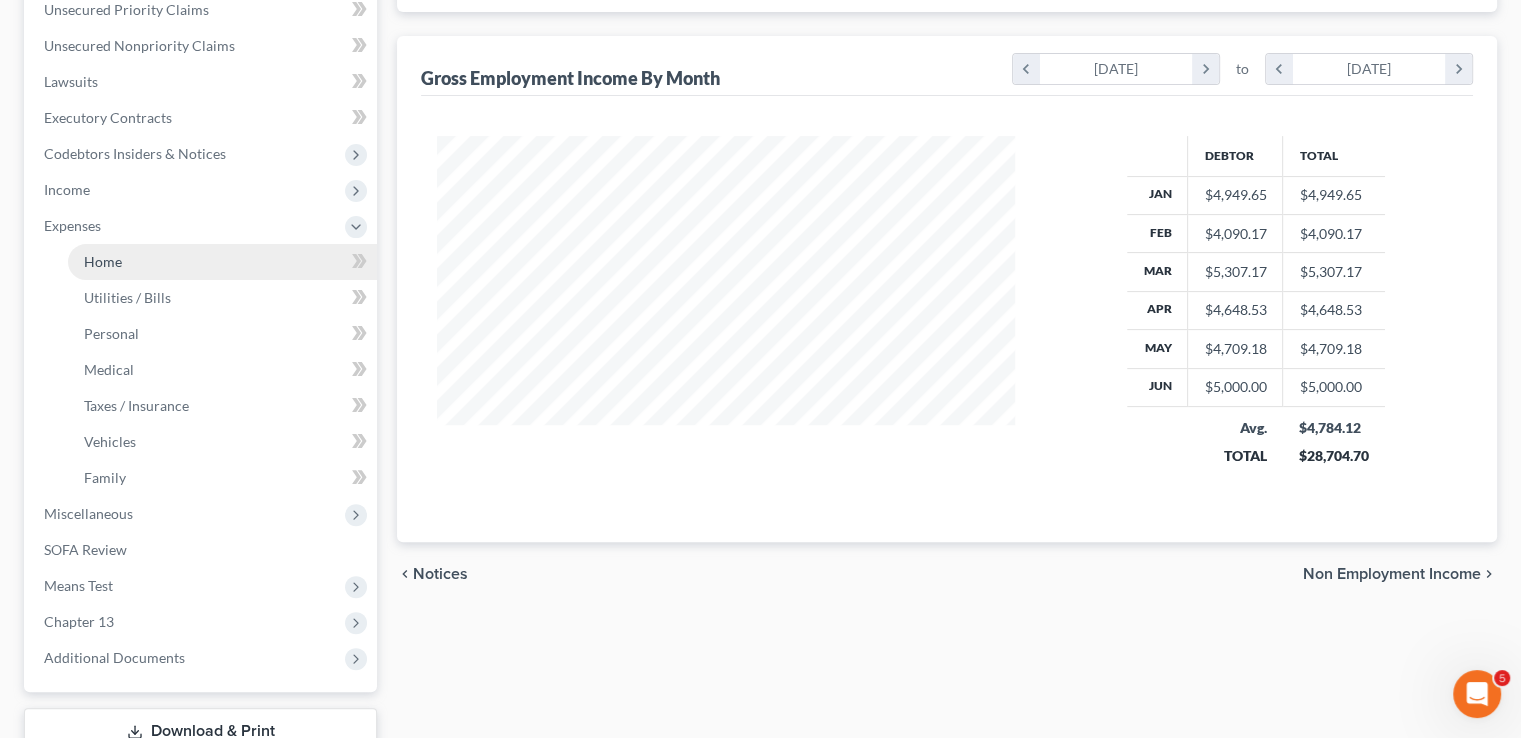 click on "Home" at bounding box center [103, 261] 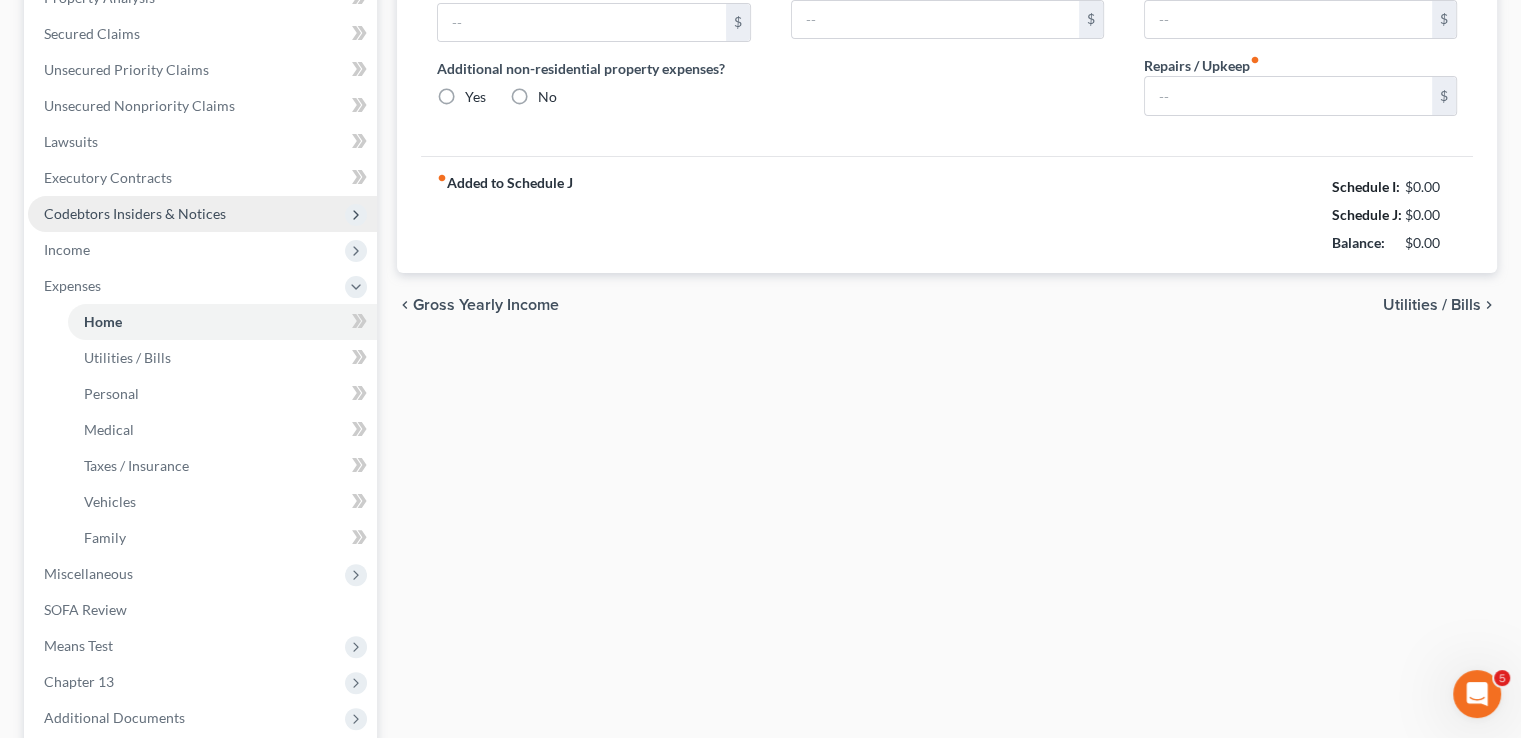 radio on "true" 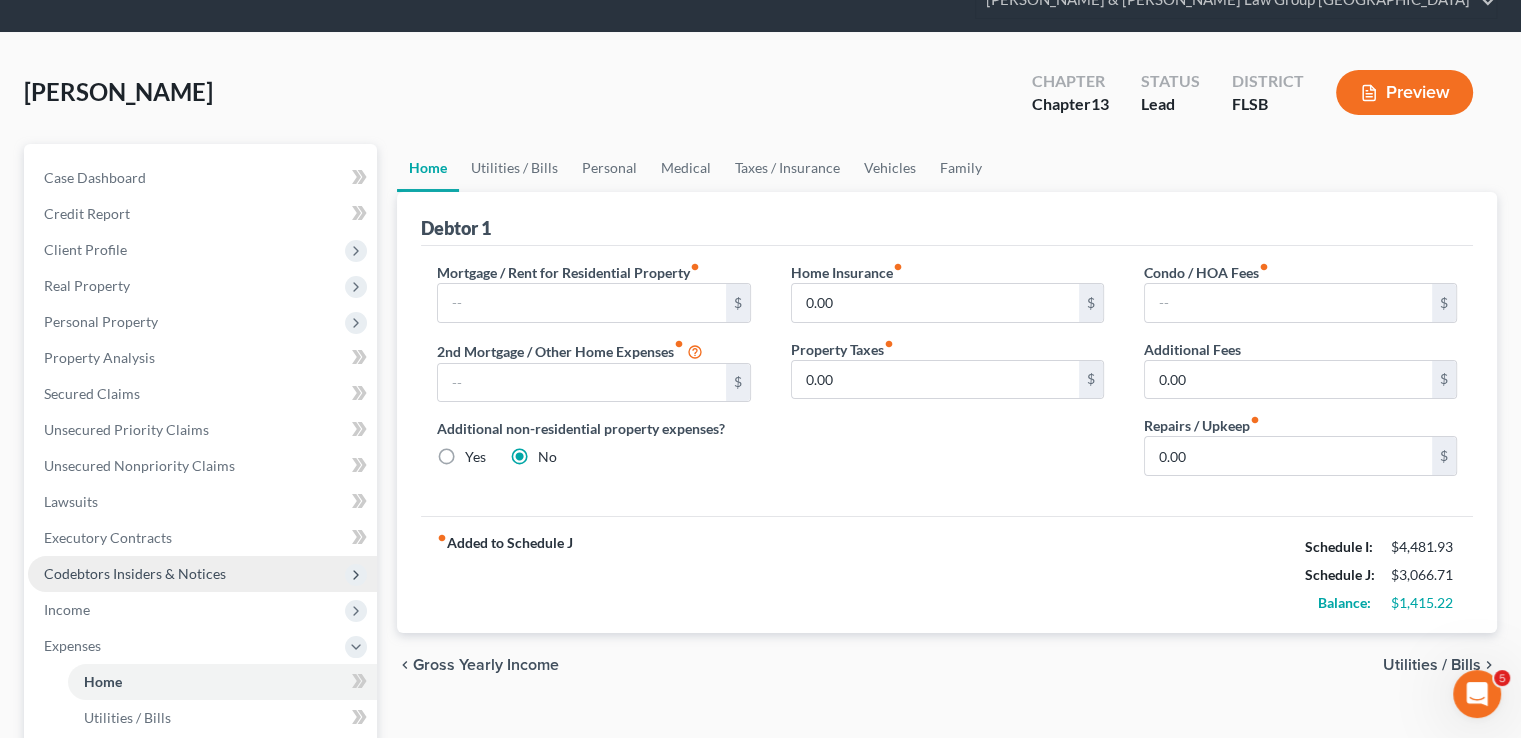scroll, scrollTop: 0, scrollLeft: 0, axis: both 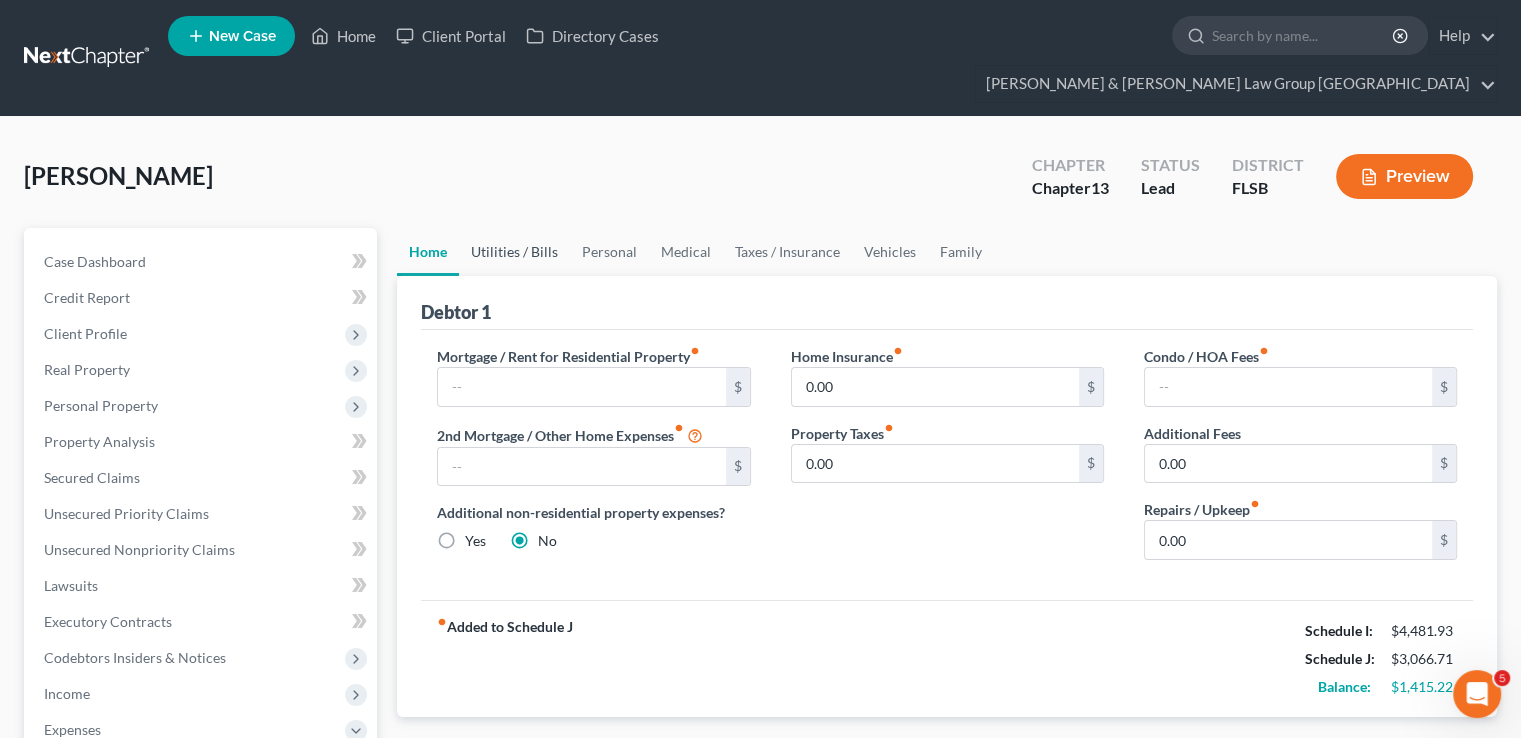 click on "Utilities / Bills" at bounding box center (514, 252) 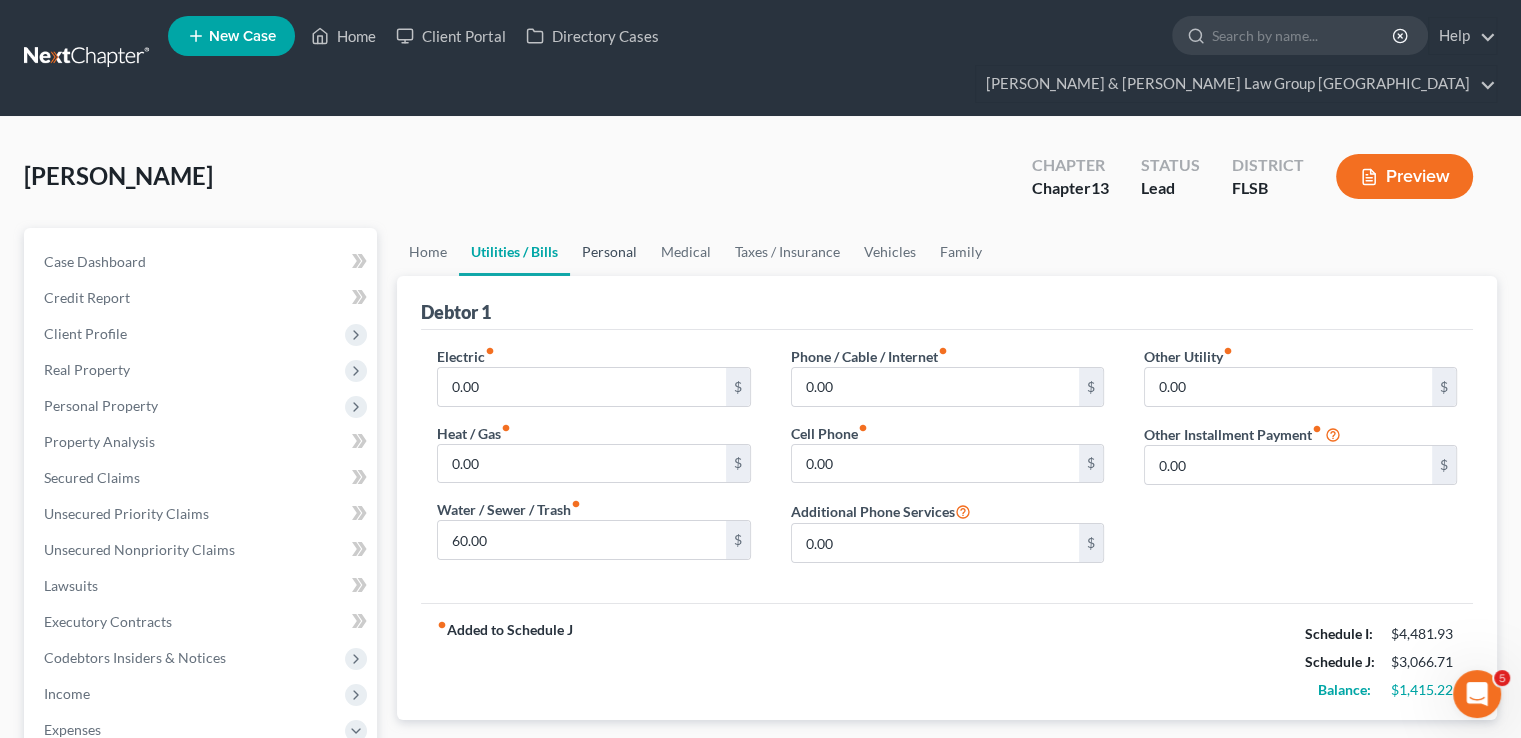 click on "Personal" at bounding box center [609, 252] 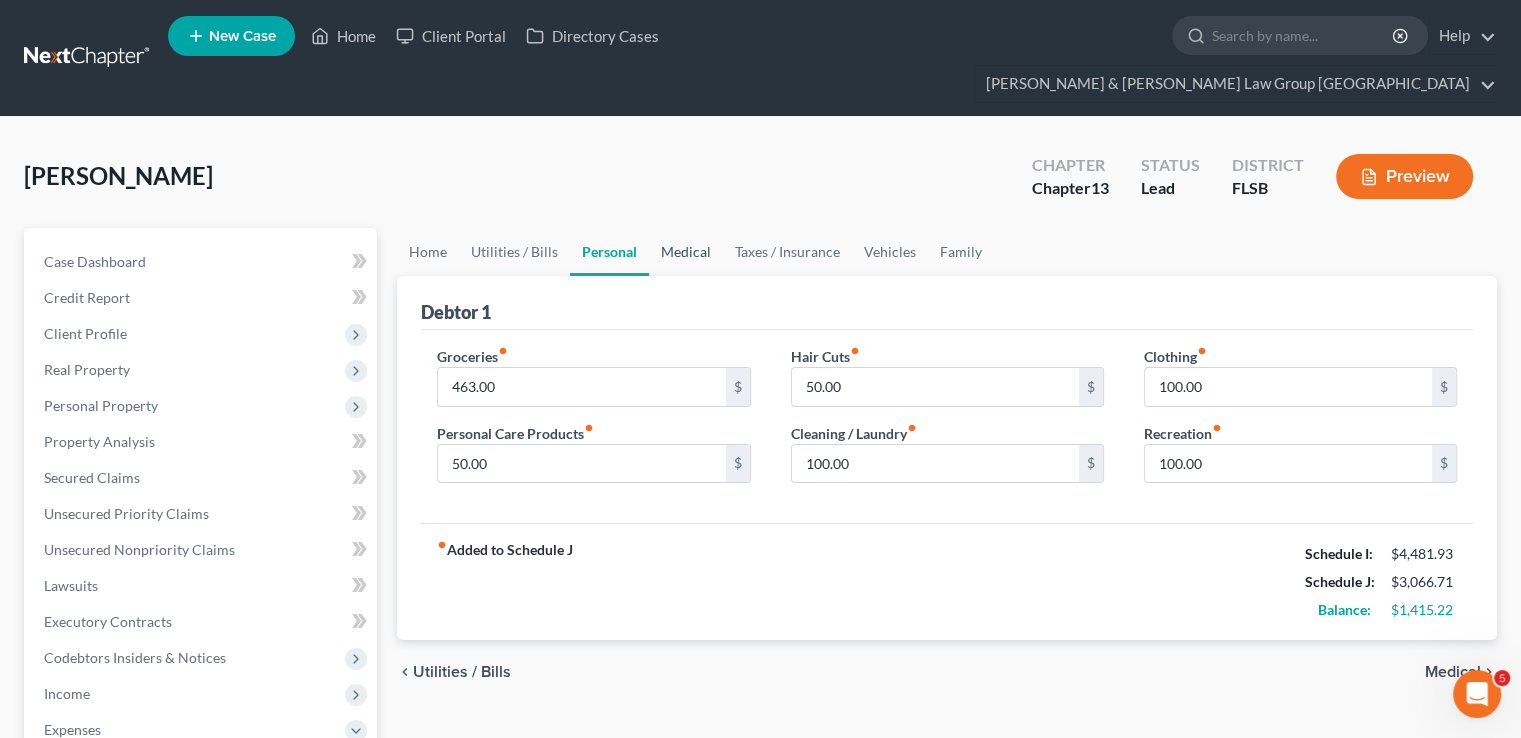 click on "Medical" at bounding box center (686, 252) 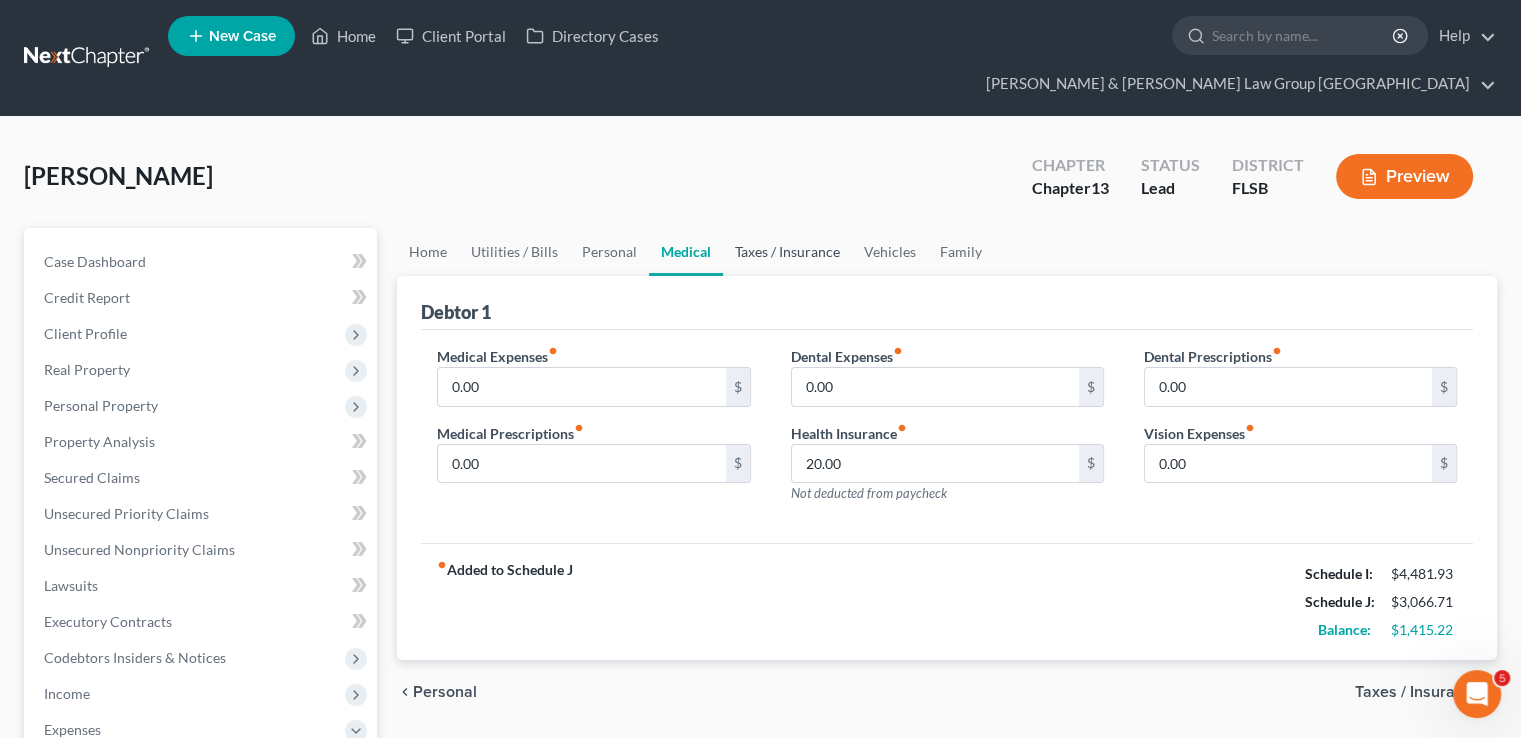 click on "Taxes / Insurance" at bounding box center (787, 252) 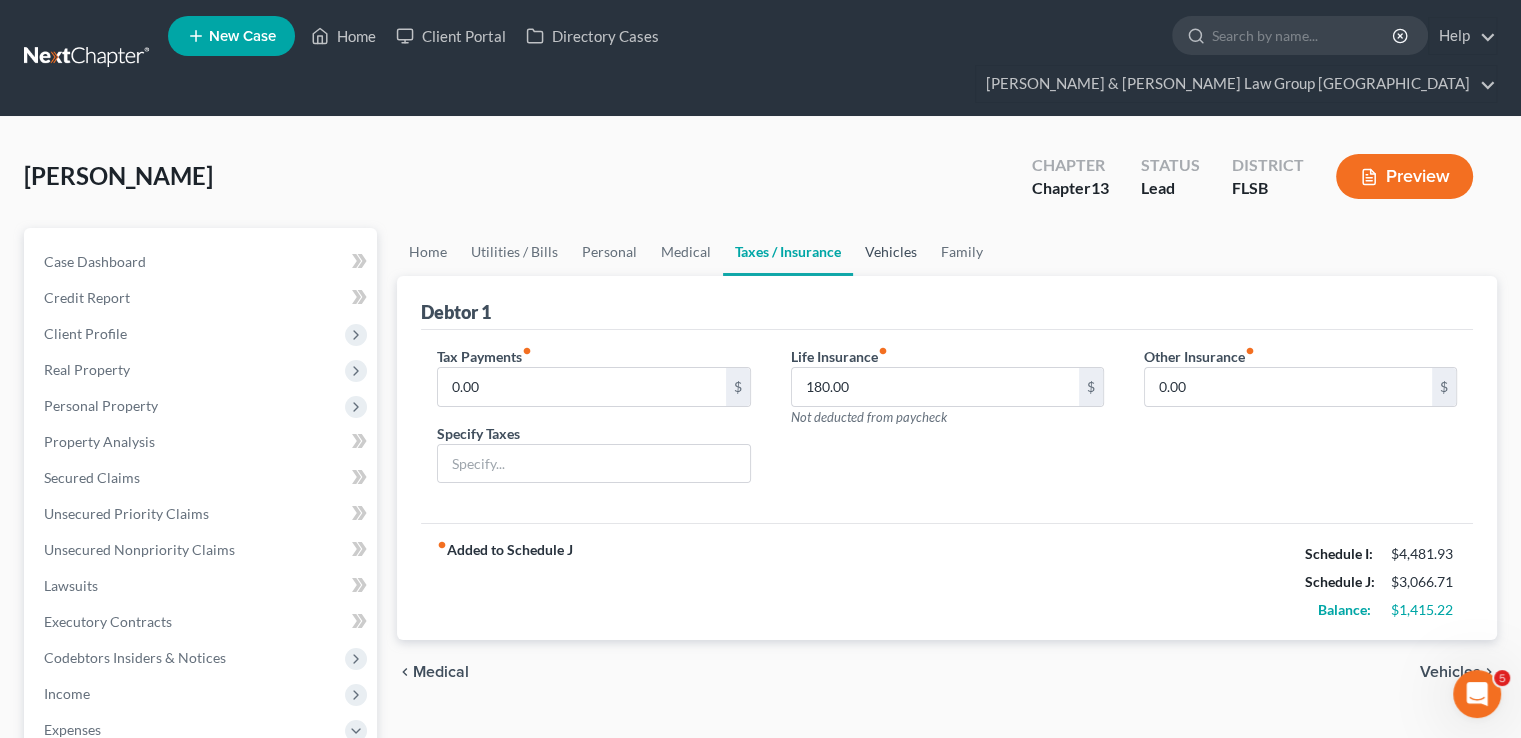 click on "Vehicles" at bounding box center [891, 252] 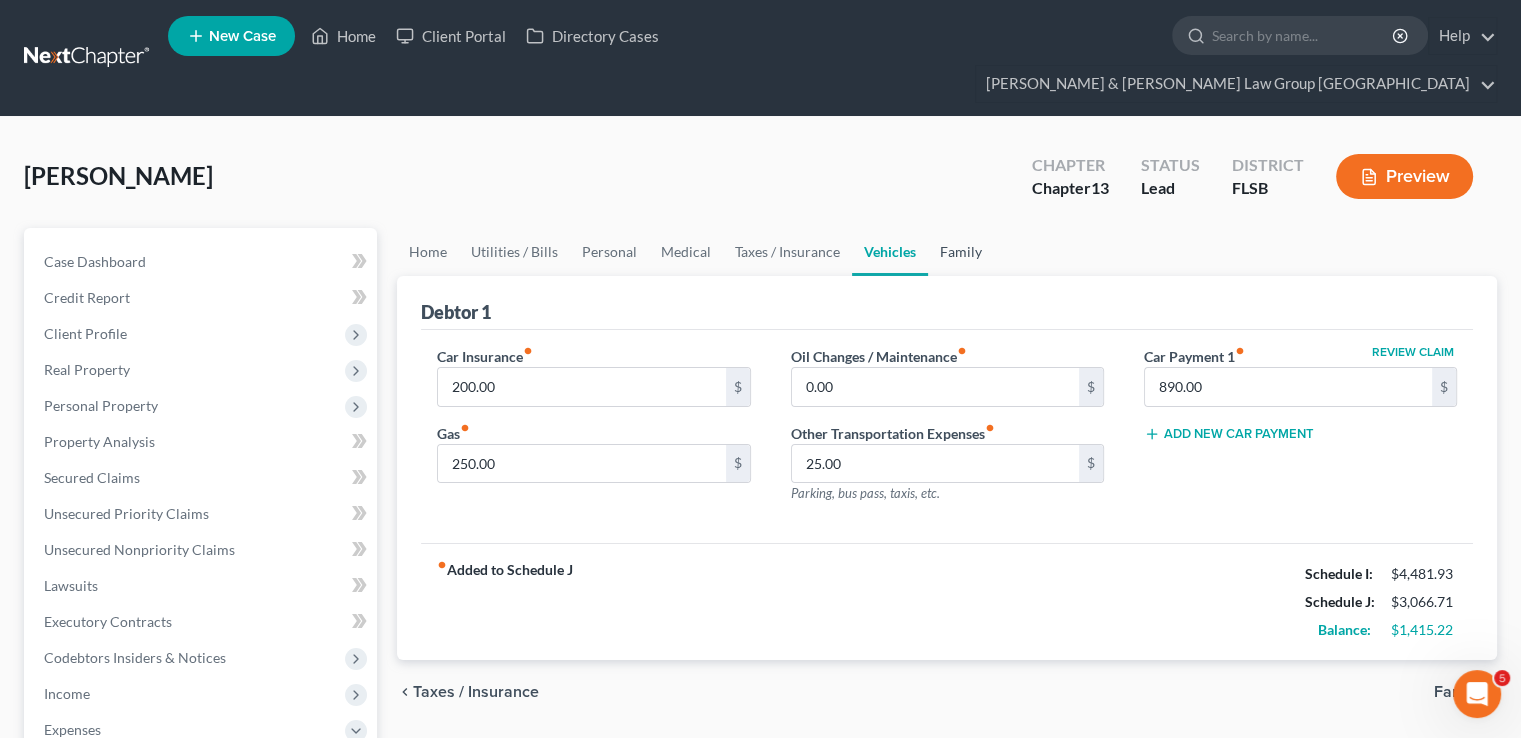 click on "Family" at bounding box center (961, 252) 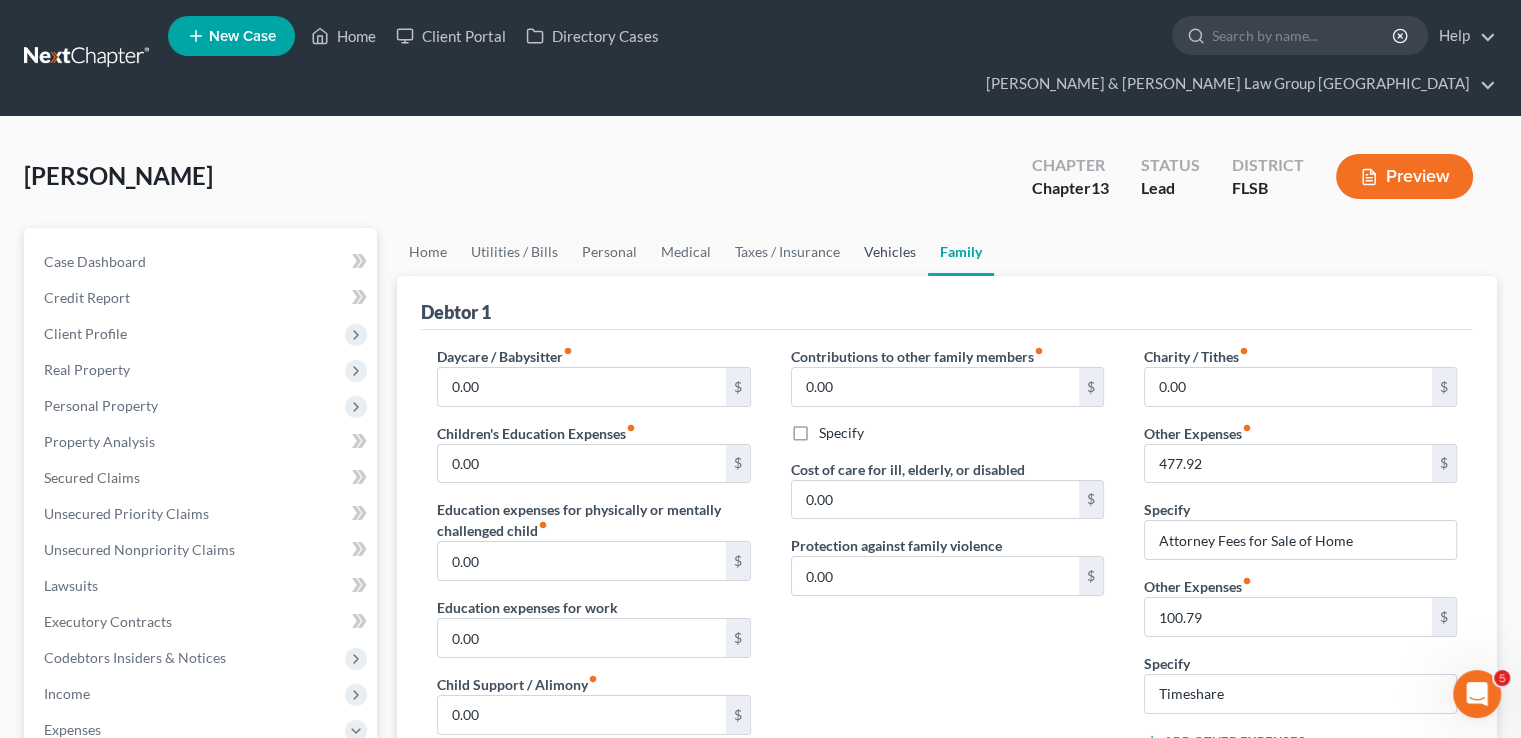 click on "Vehicles" at bounding box center [890, 252] 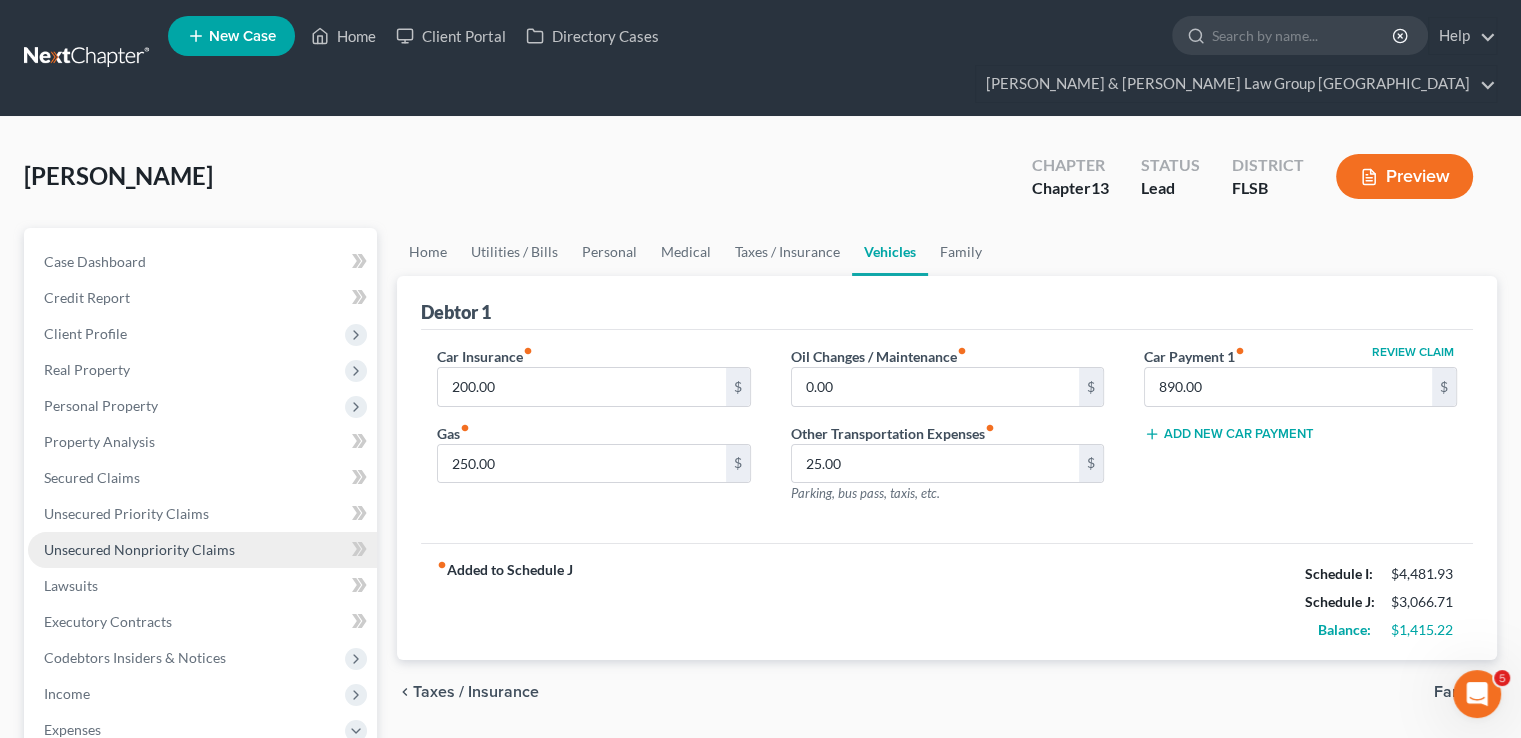 click on "Unsecured Nonpriority Claims" at bounding box center [139, 549] 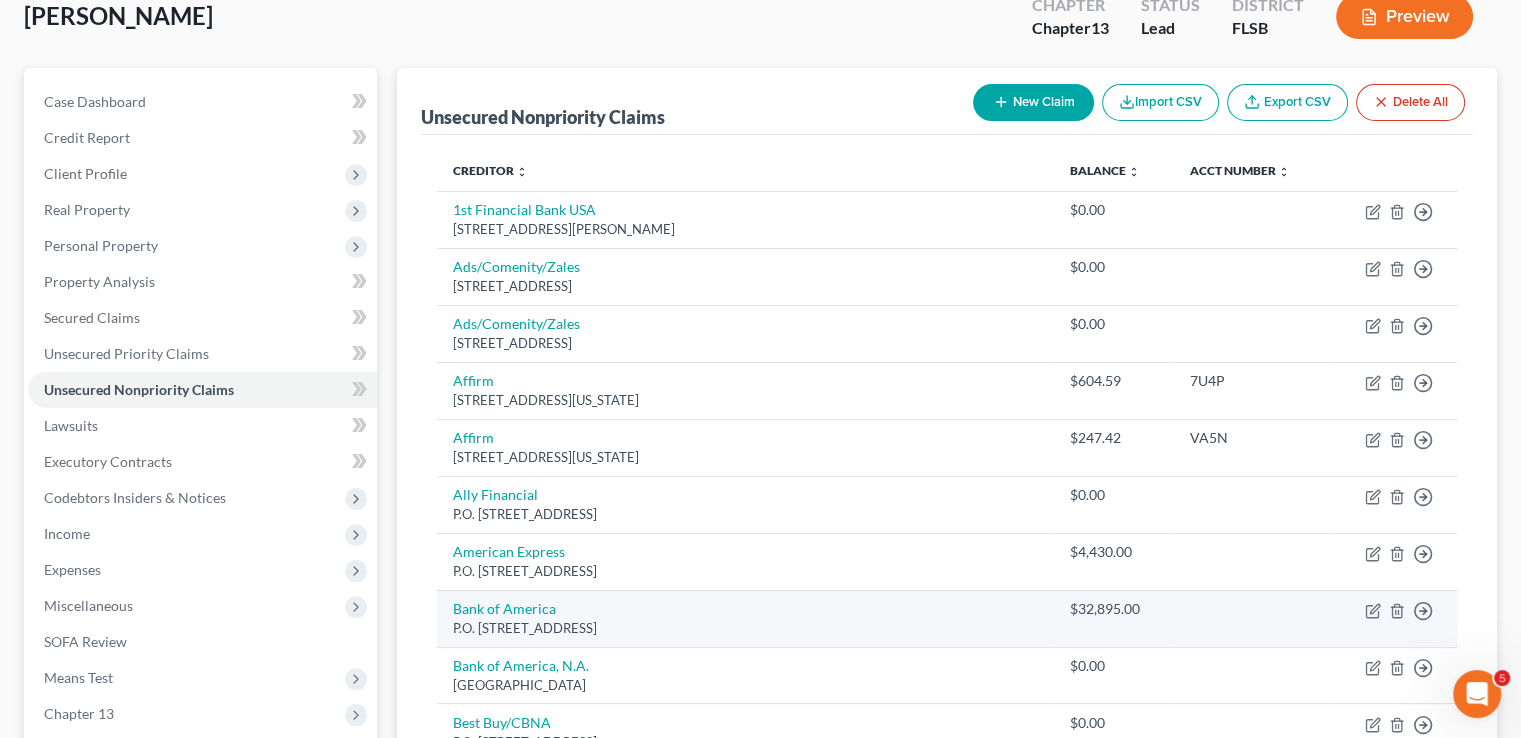 scroll, scrollTop: 200, scrollLeft: 0, axis: vertical 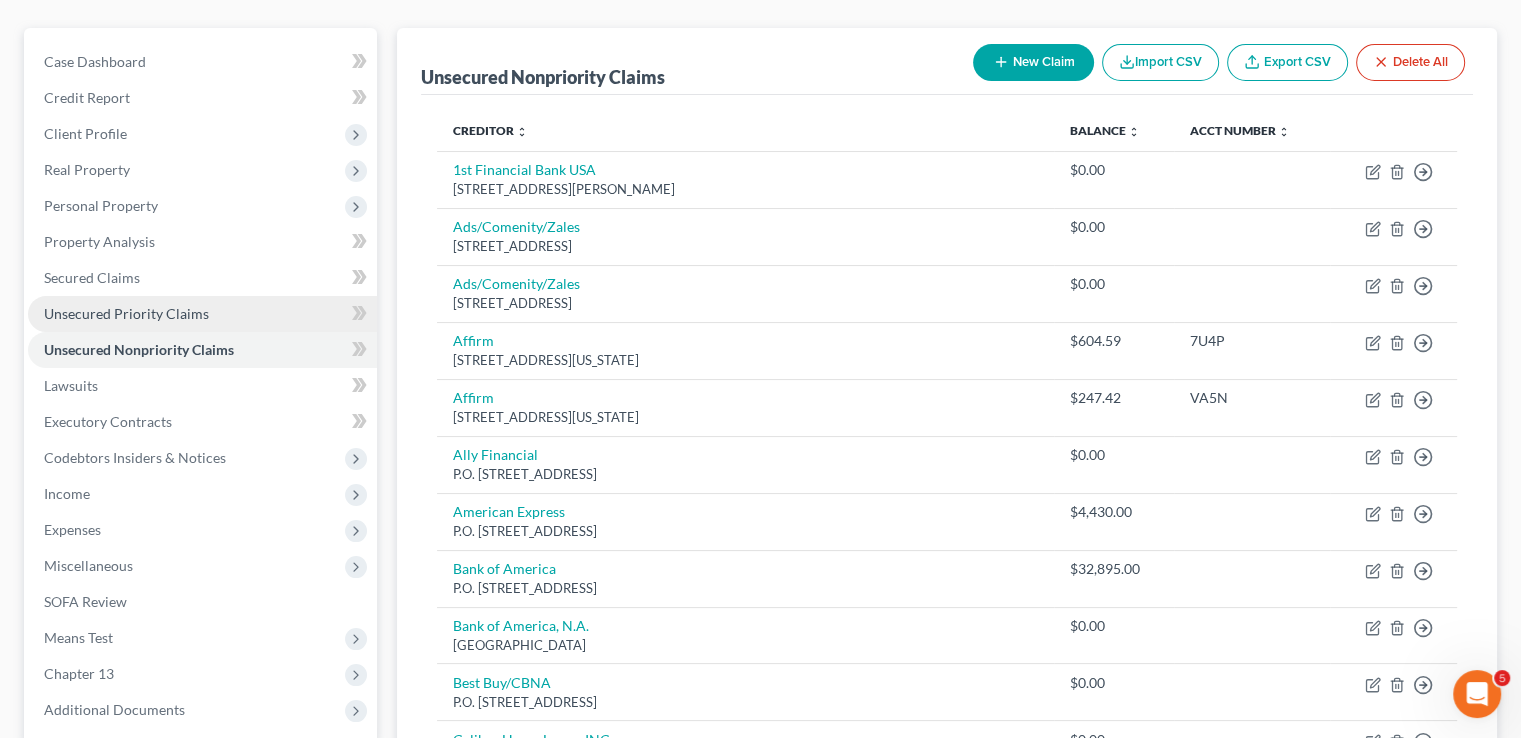 click on "Unsecured Priority Claims" at bounding box center (126, 313) 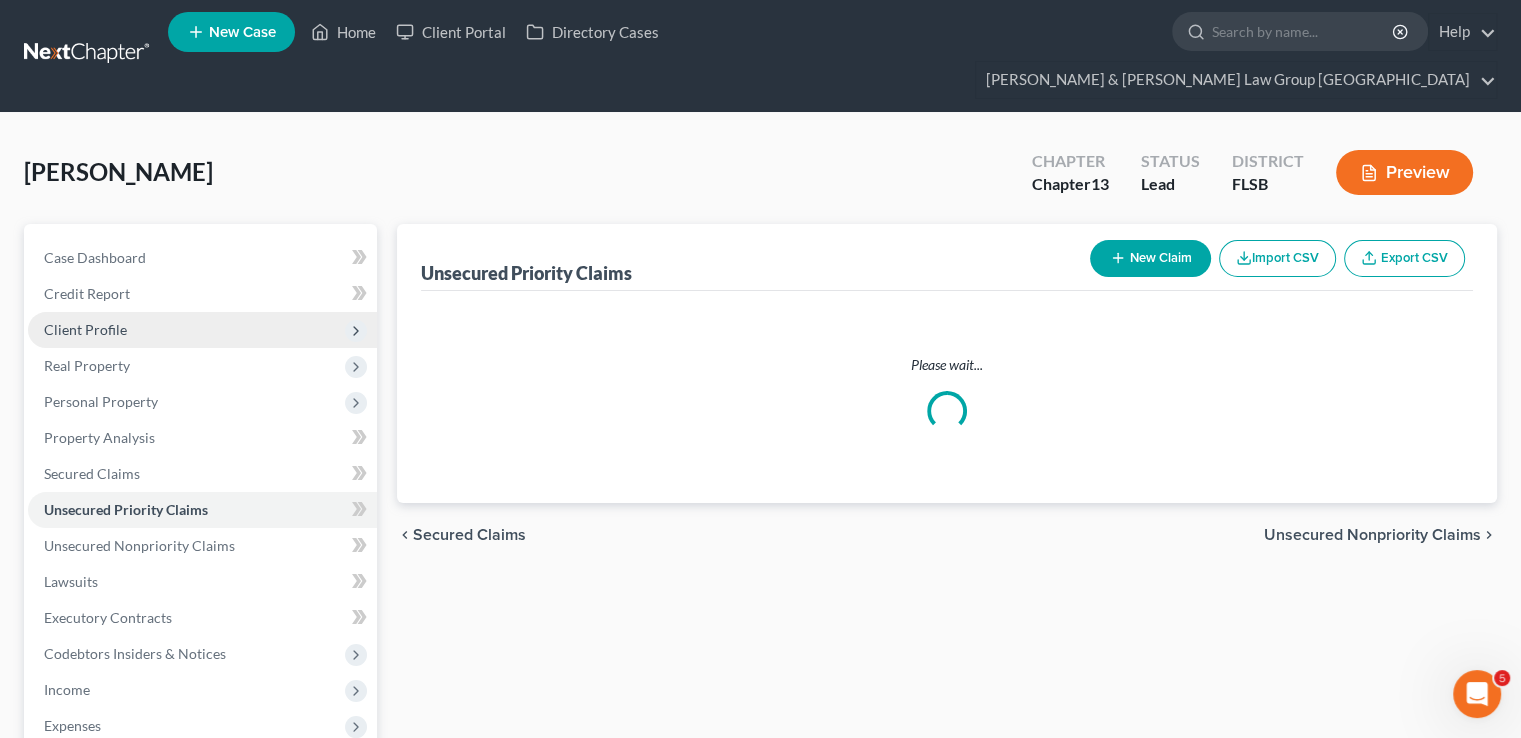 scroll, scrollTop: 0, scrollLeft: 0, axis: both 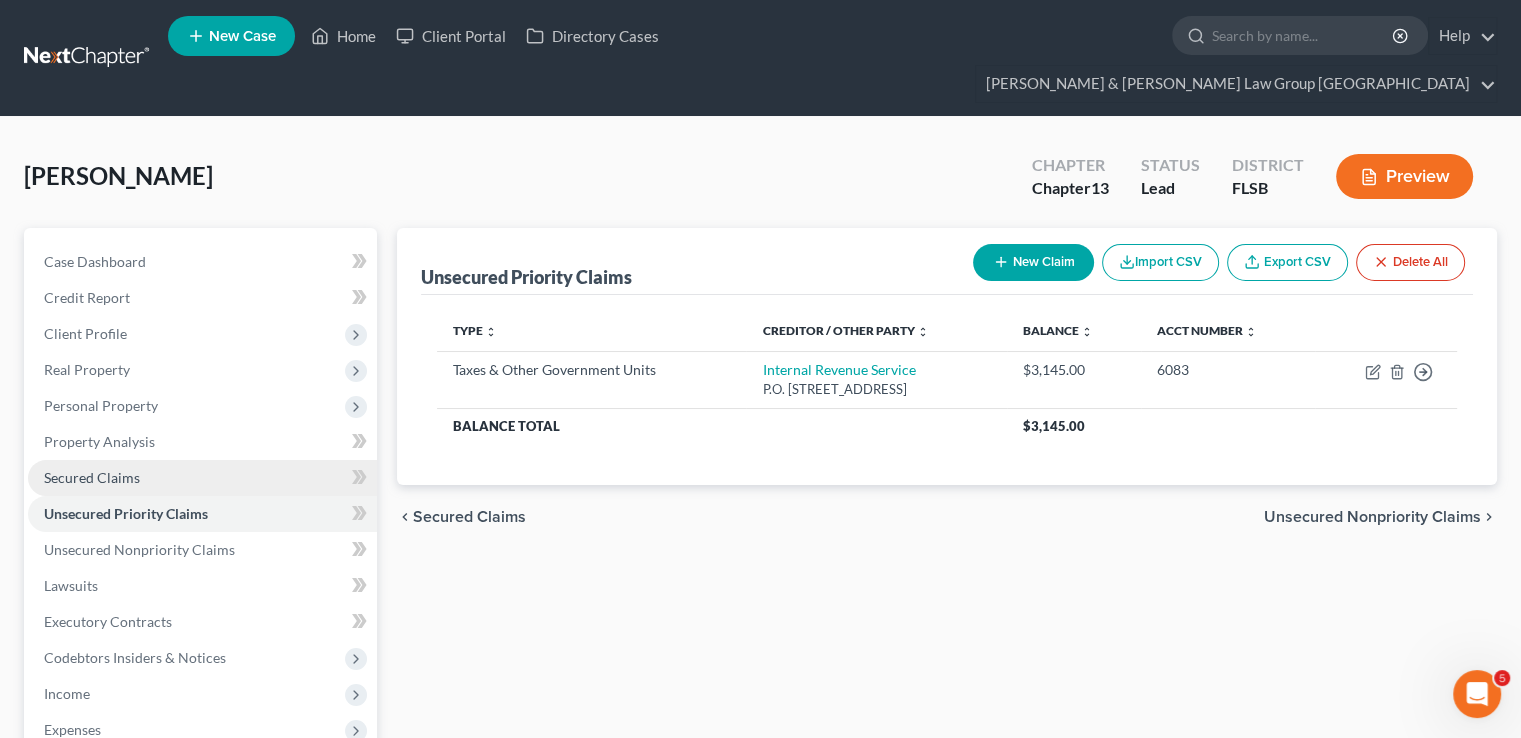 click on "Secured Claims" at bounding box center [92, 477] 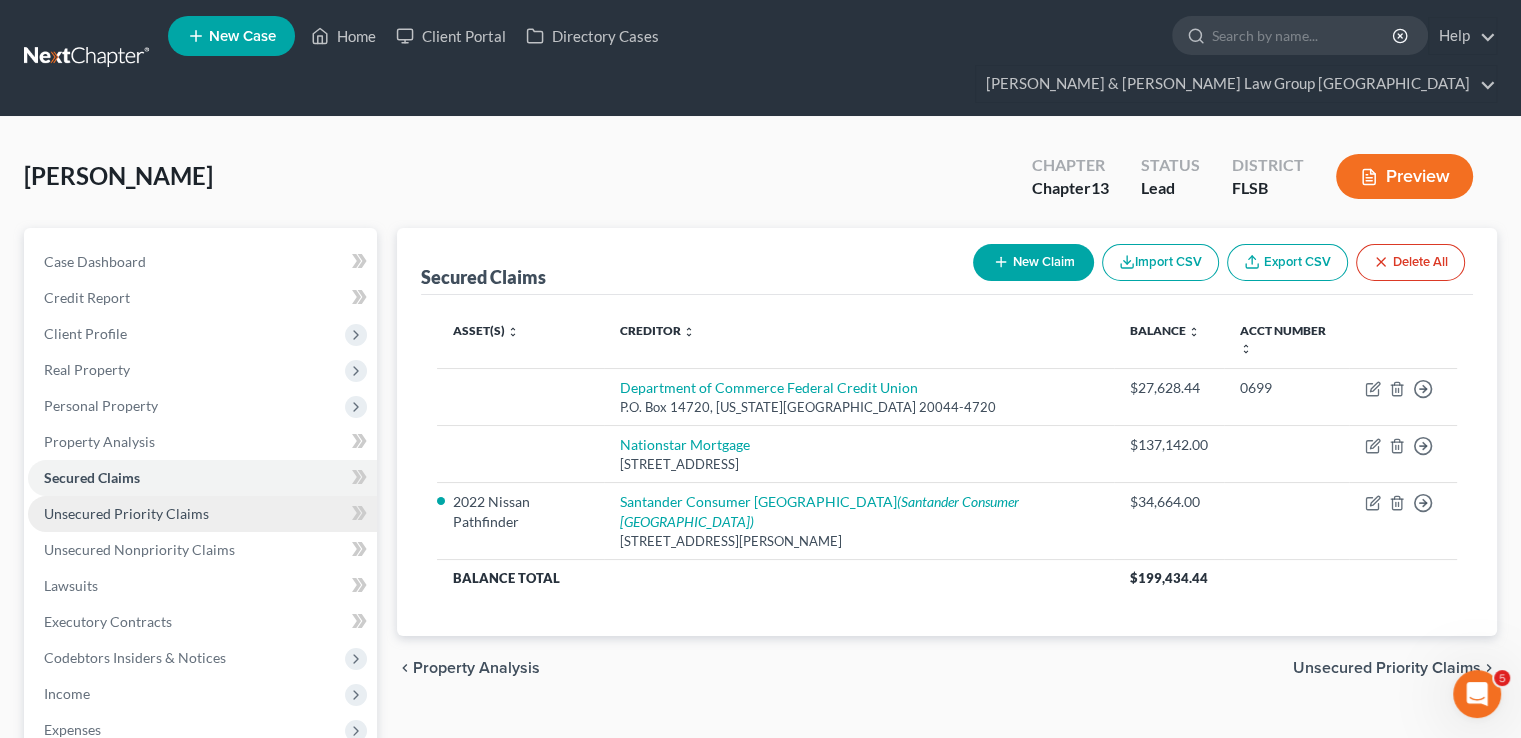 click on "Unsecured Priority Claims" at bounding box center (126, 513) 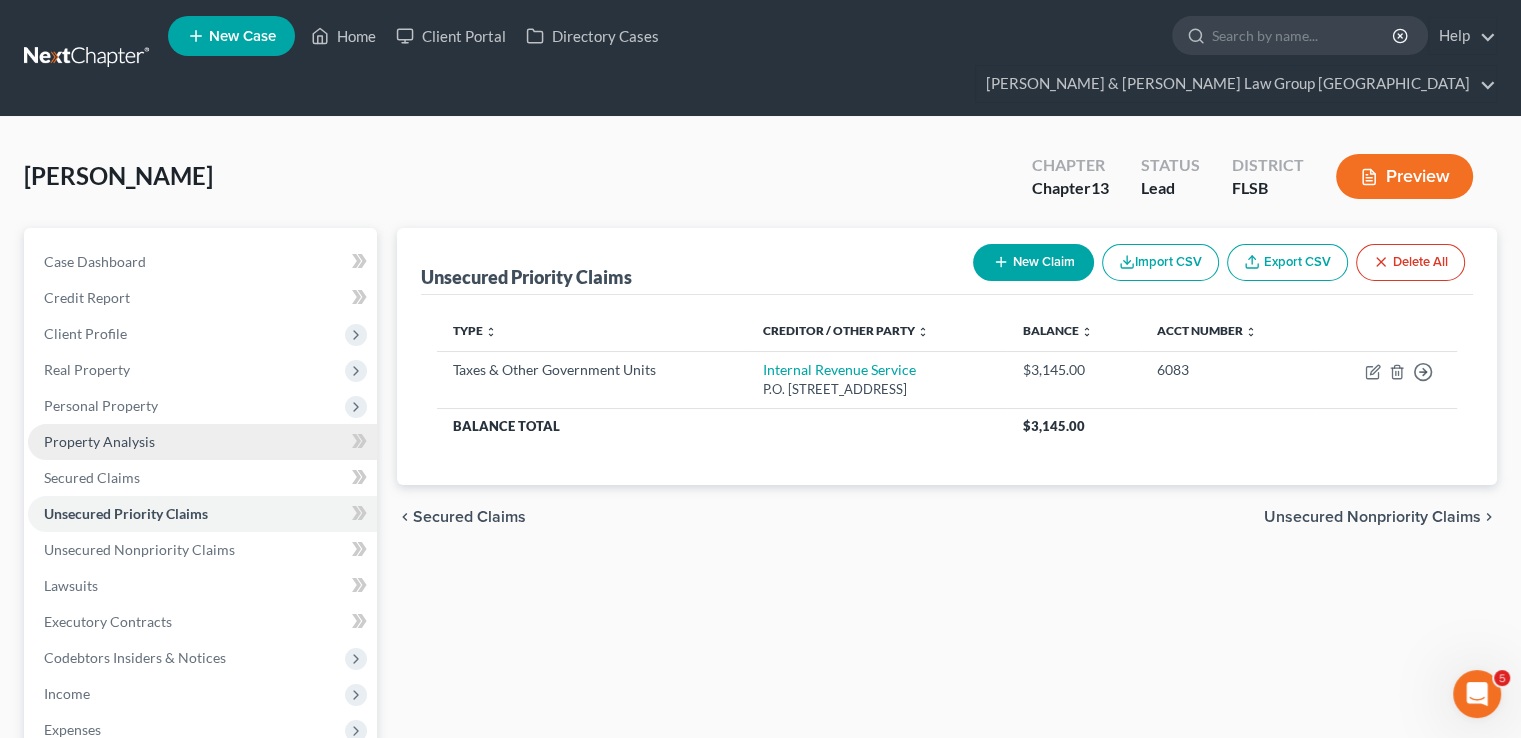 click on "Property Analysis" at bounding box center (99, 441) 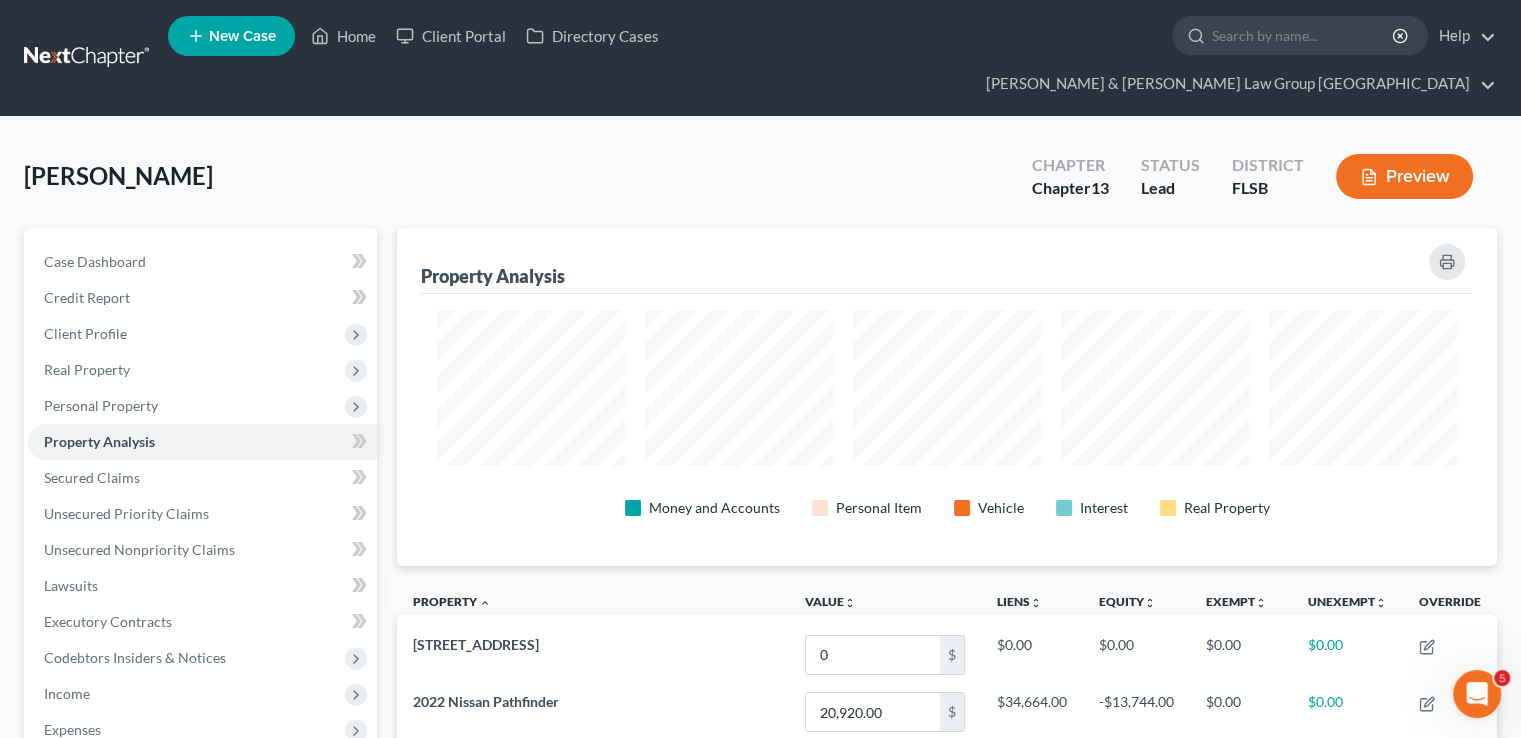 scroll, scrollTop: 999662, scrollLeft: 998900, axis: both 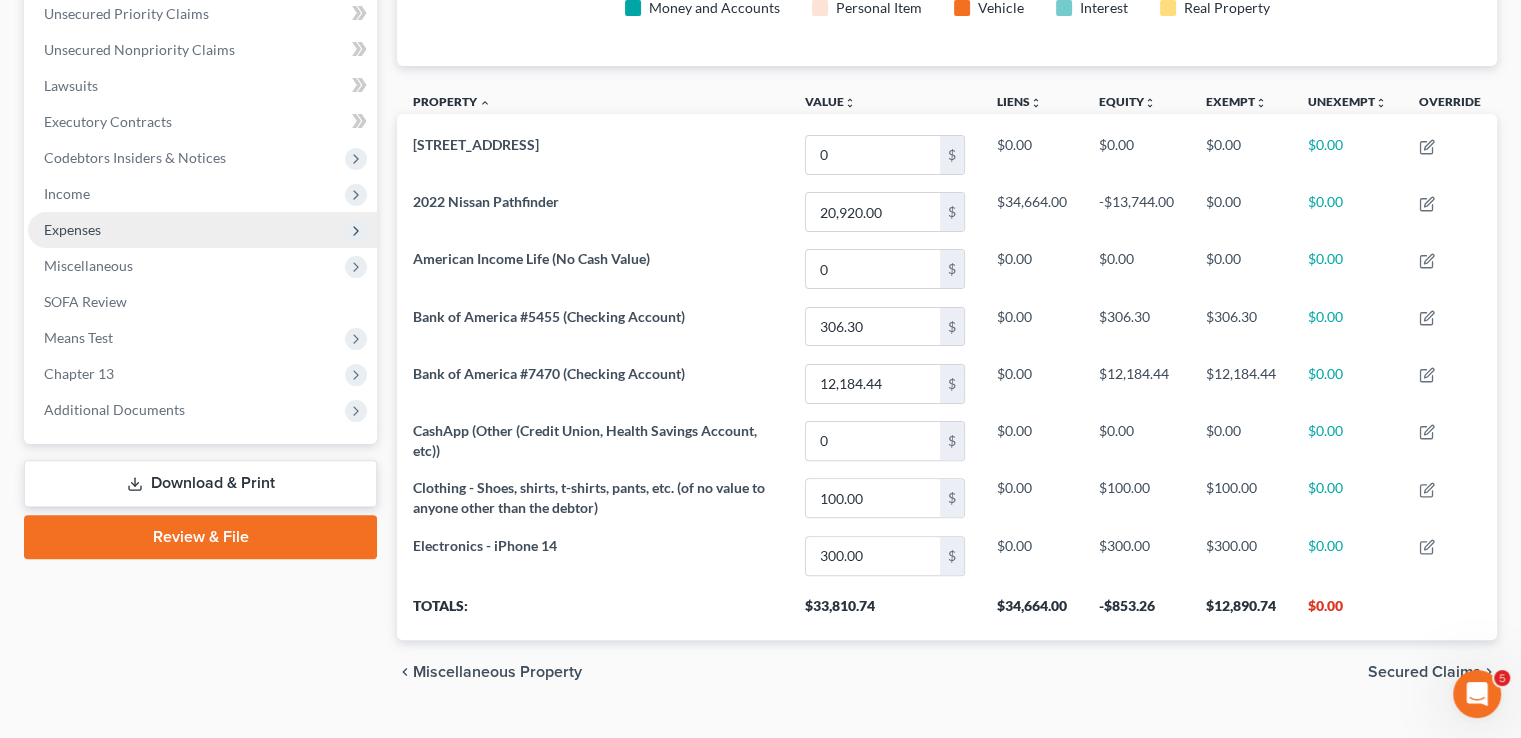 click on "Expenses" at bounding box center [72, 229] 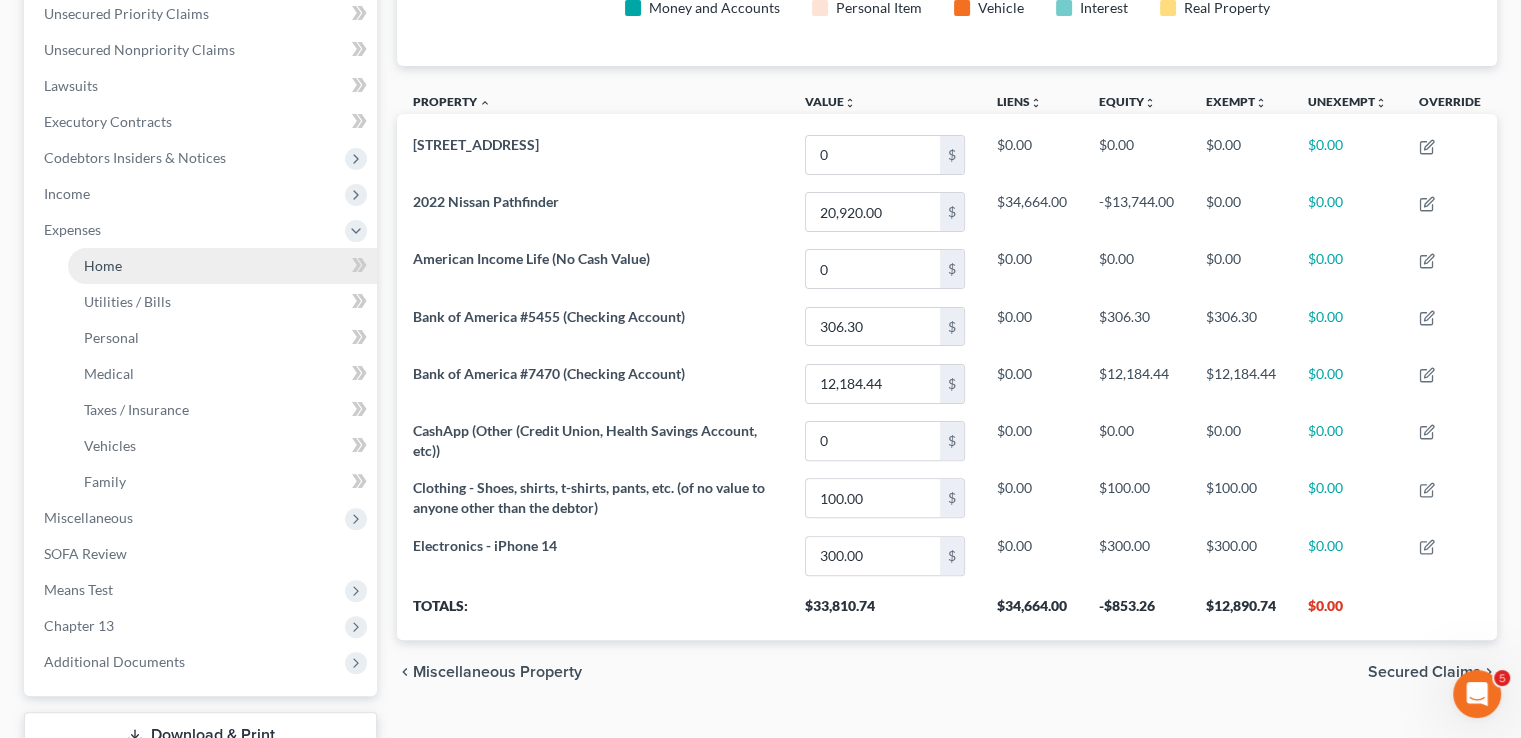 click on "Home" at bounding box center (103, 265) 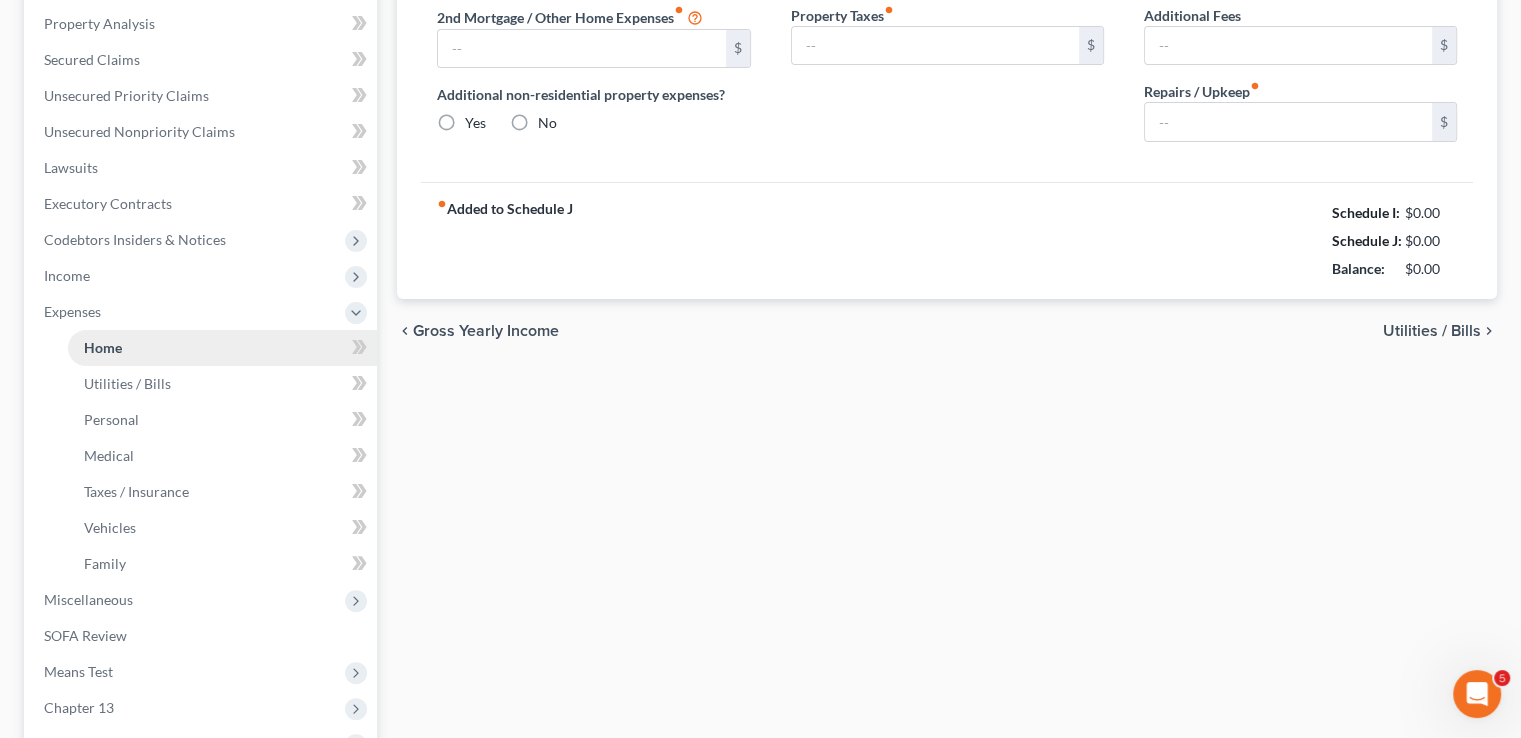 radio on "true" 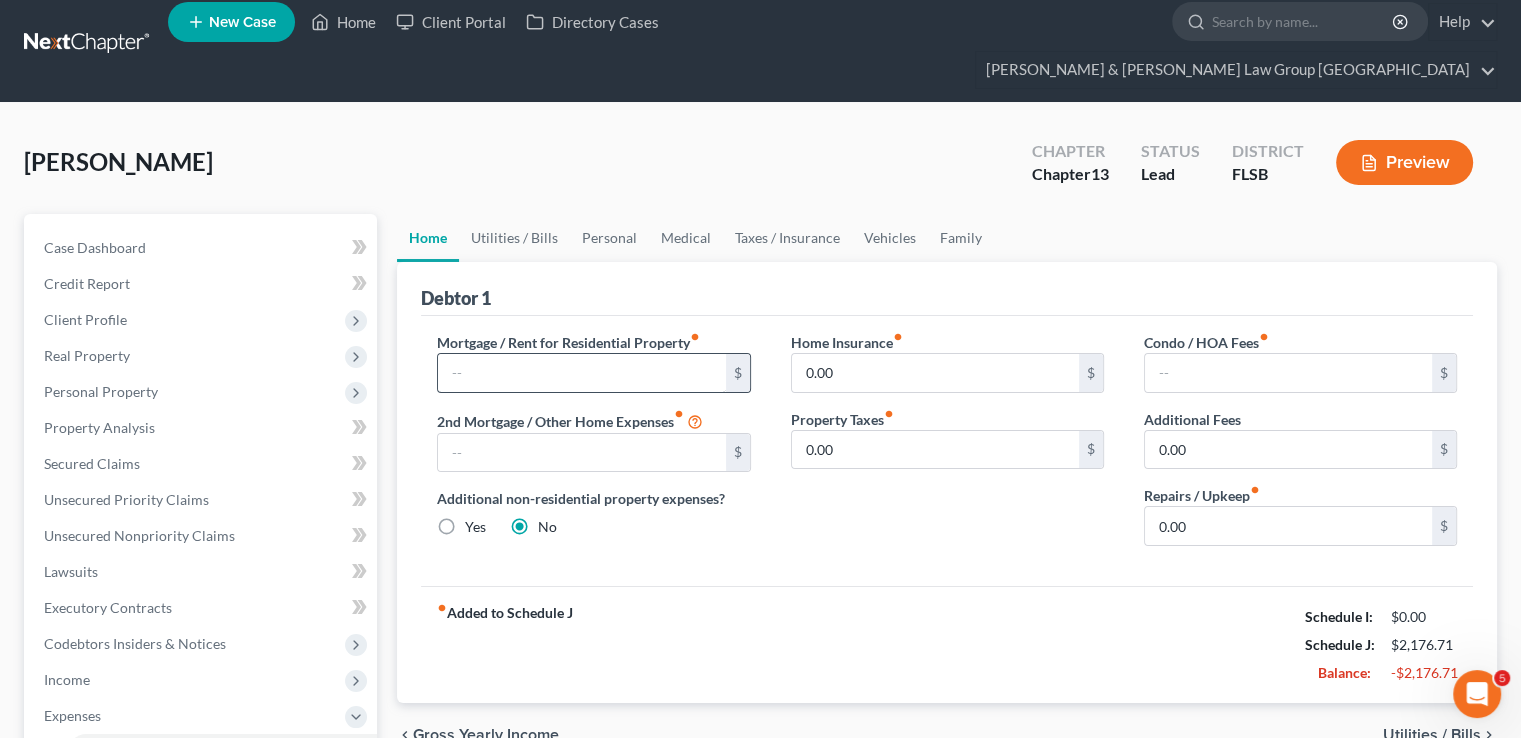 scroll, scrollTop: 0, scrollLeft: 0, axis: both 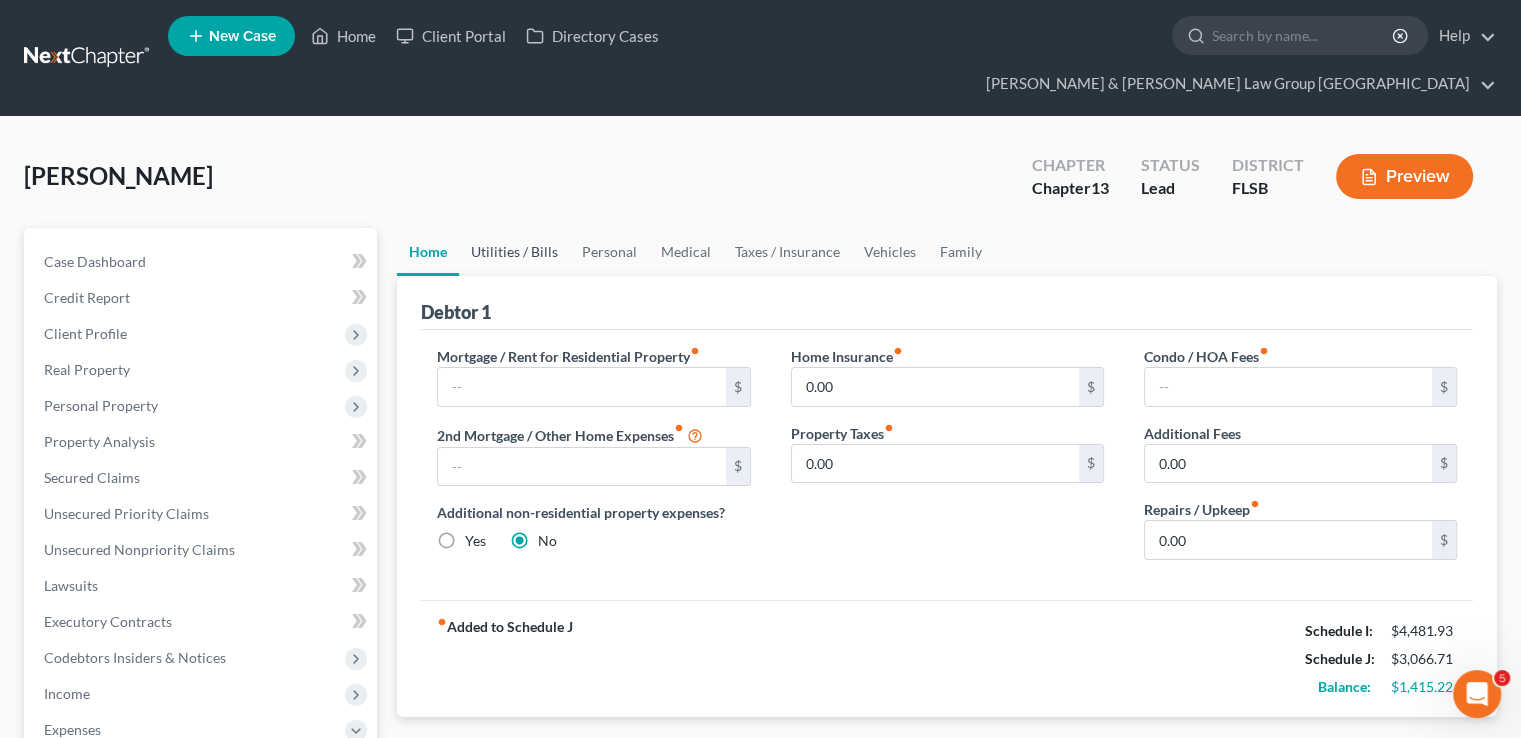 click on "Utilities / Bills" at bounding box center (514, 252) 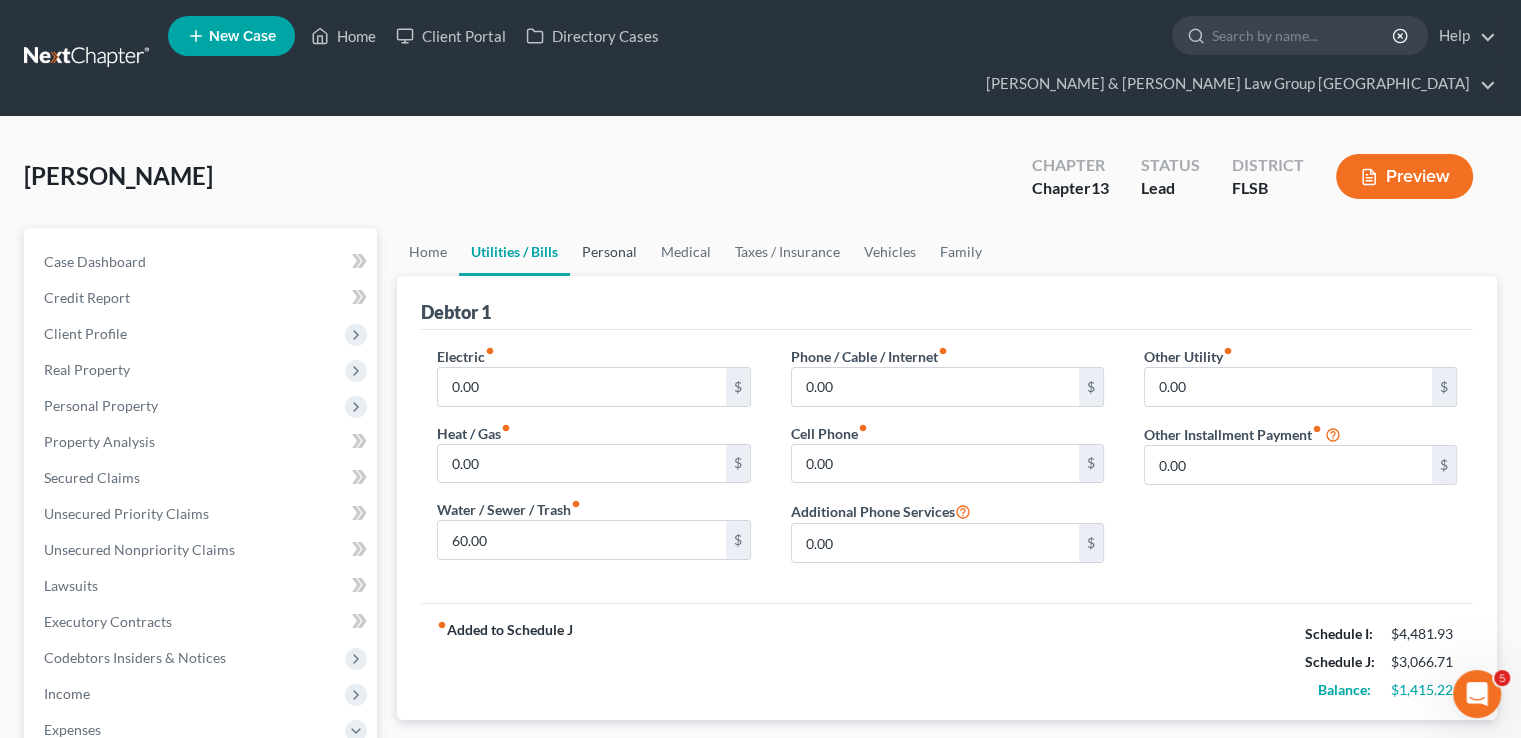 click on "Personal" at bounding box center (609, 252) 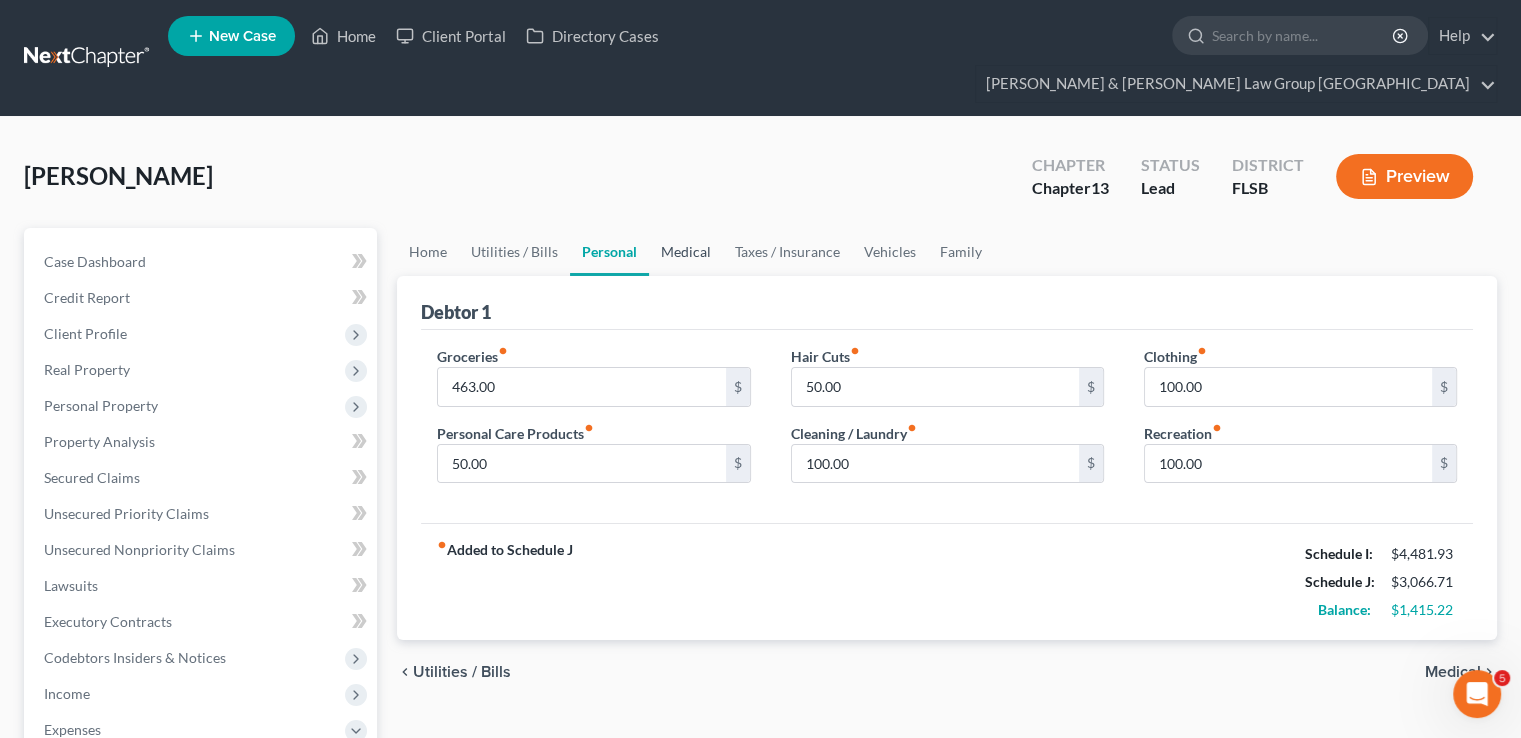 click on "Medical" at bounding box center (686, 252) 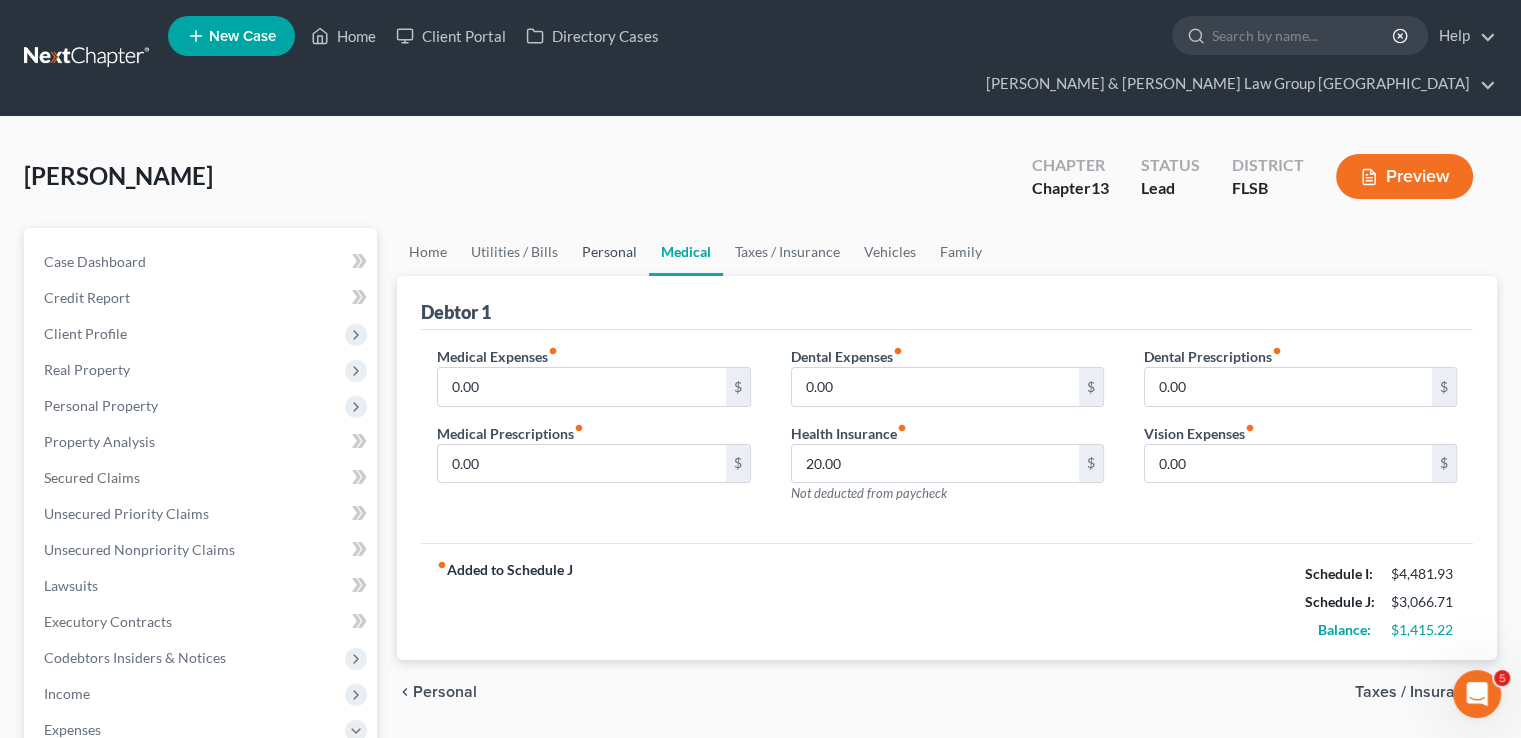 click on "Personal" at bounding box center [609, 252] 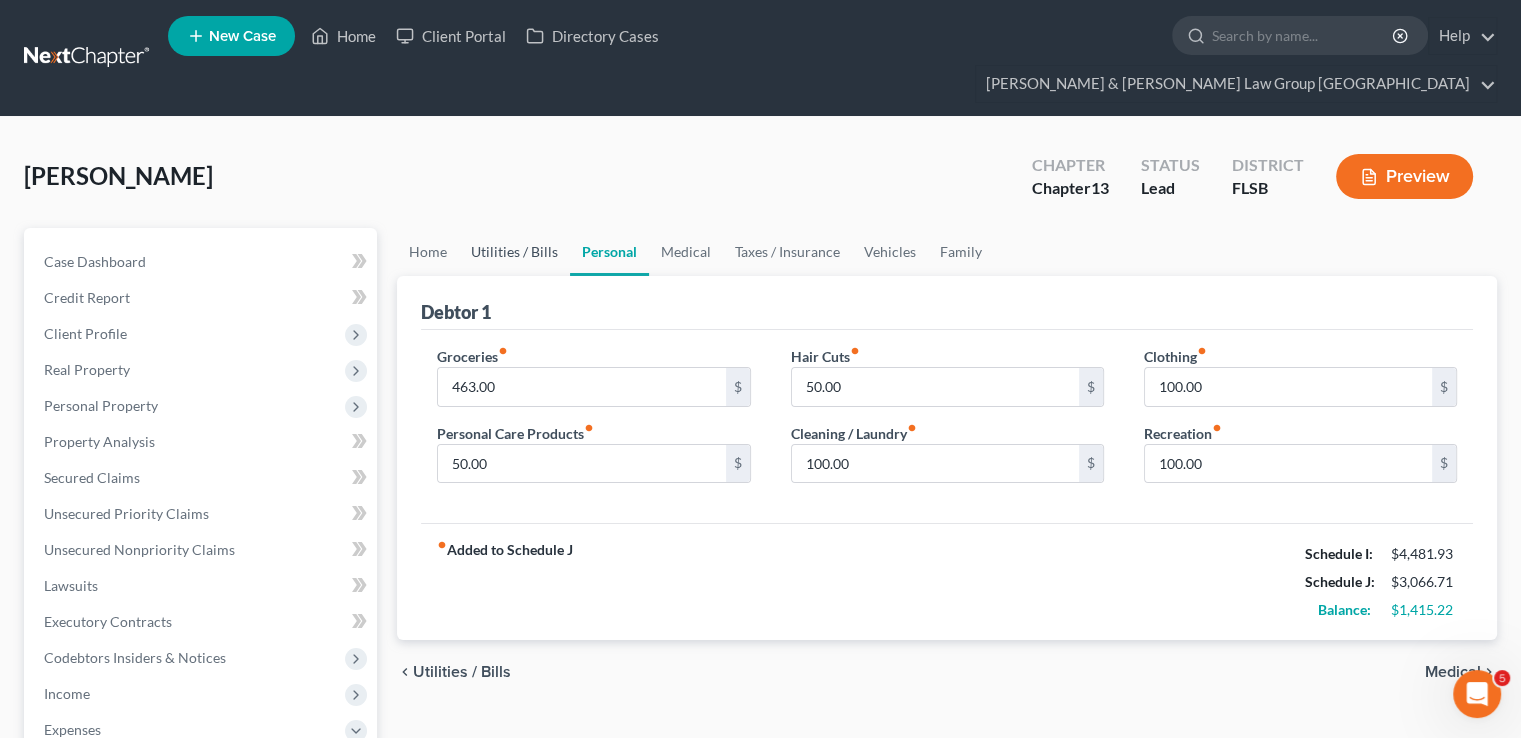 click on "Utilities / Bills" at bounding box center (514, 252) 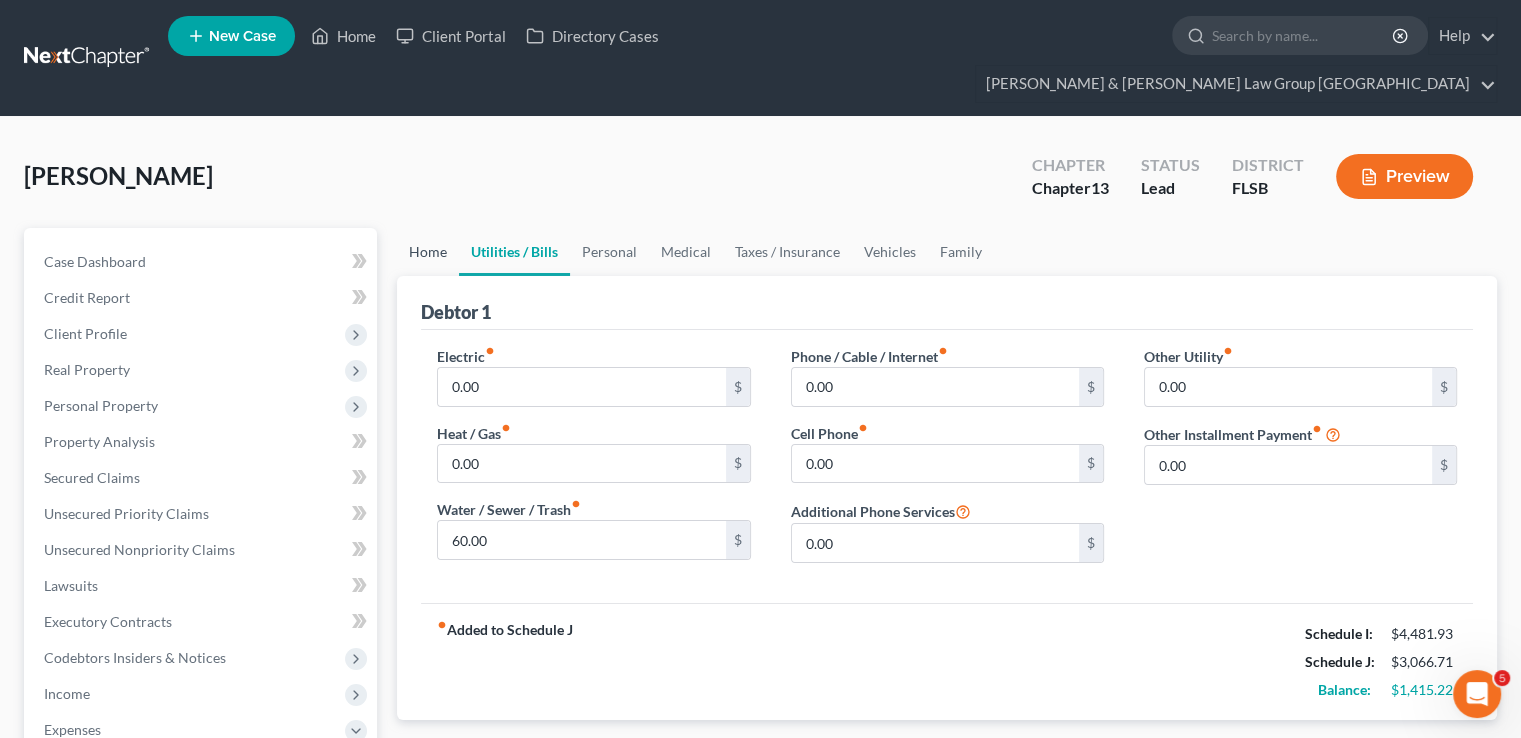 click on "Home" at bounding box center [428, 252] 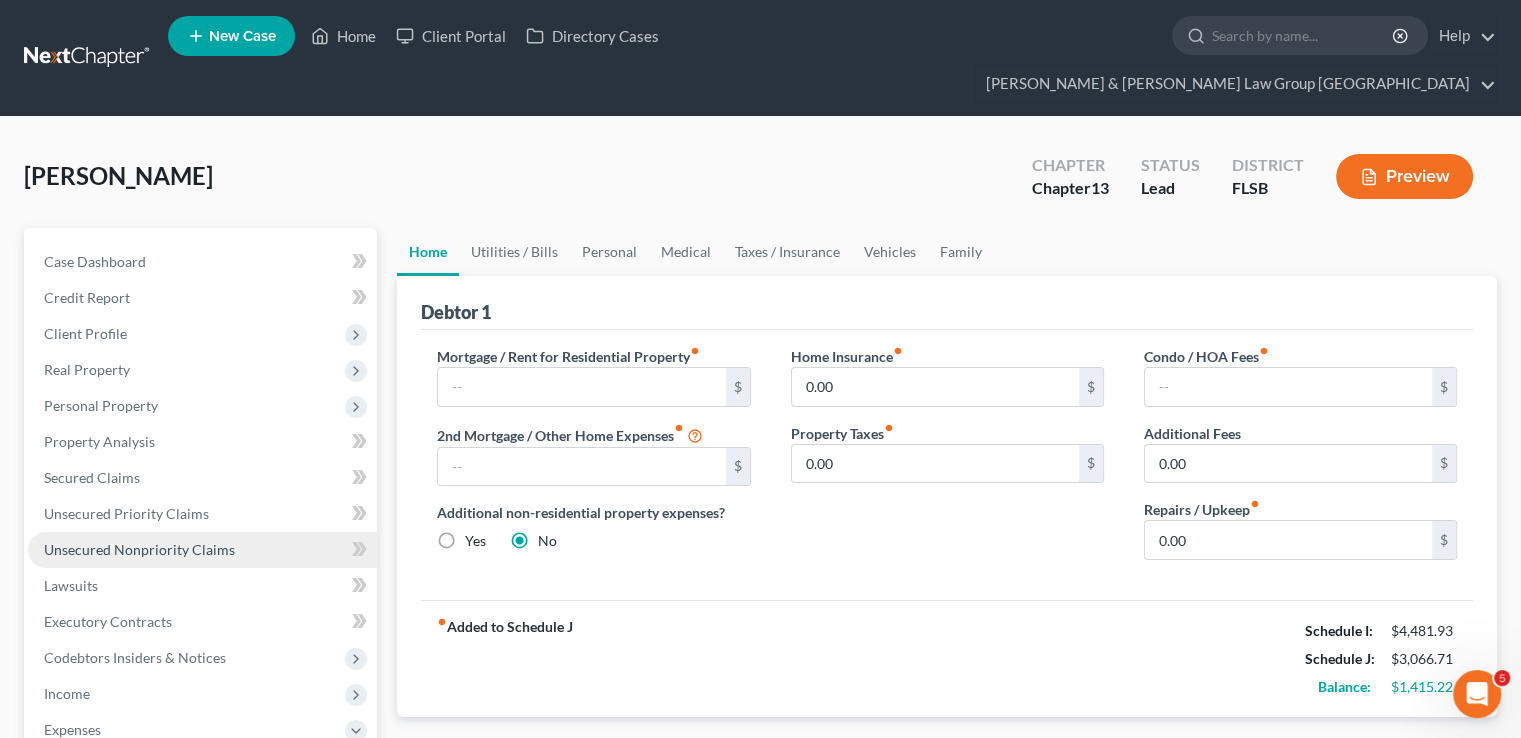 click on "Unsecured Nonpriority Claims" at bounding box center [202, 550] 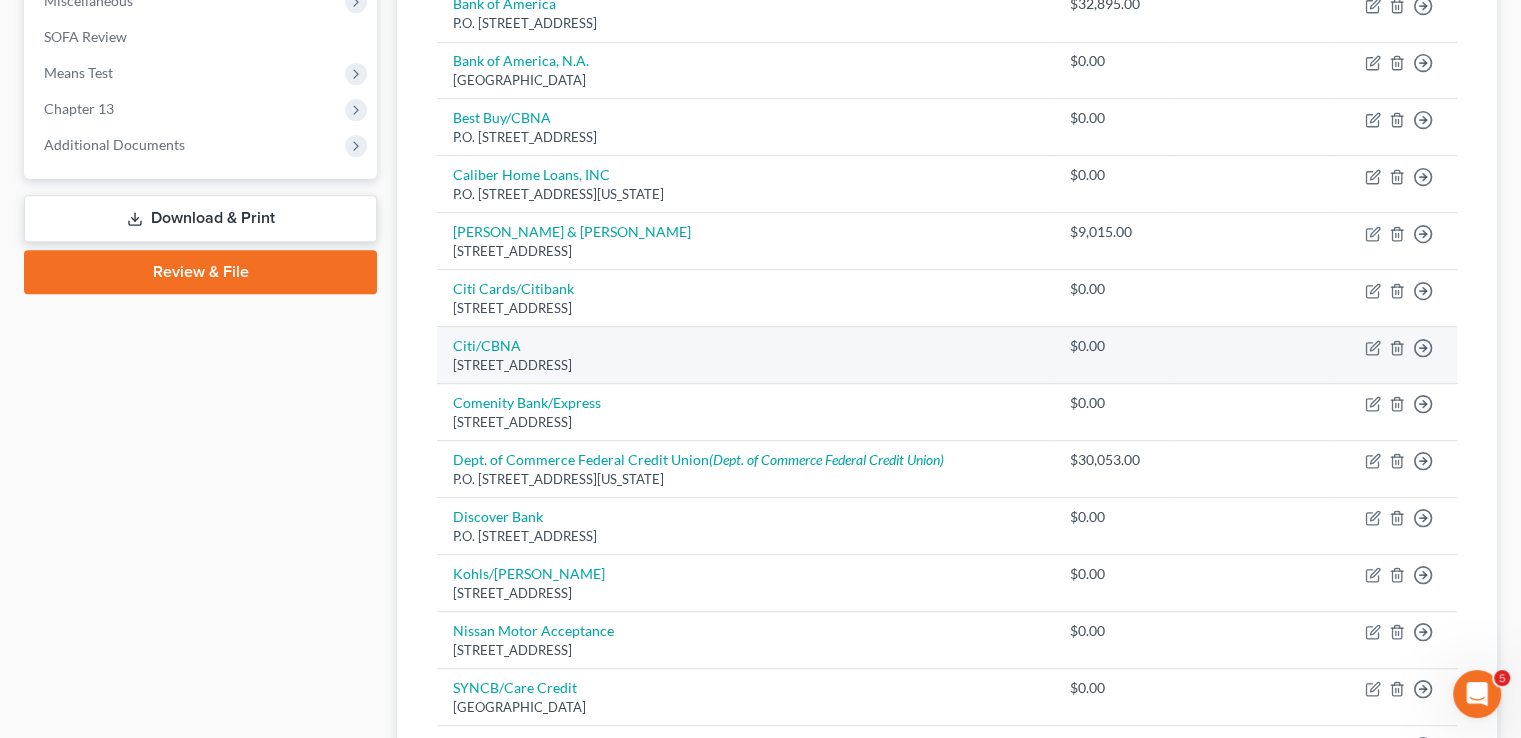 scroll, scrollTop: 800, scrollLeft: 0, axis: vertical 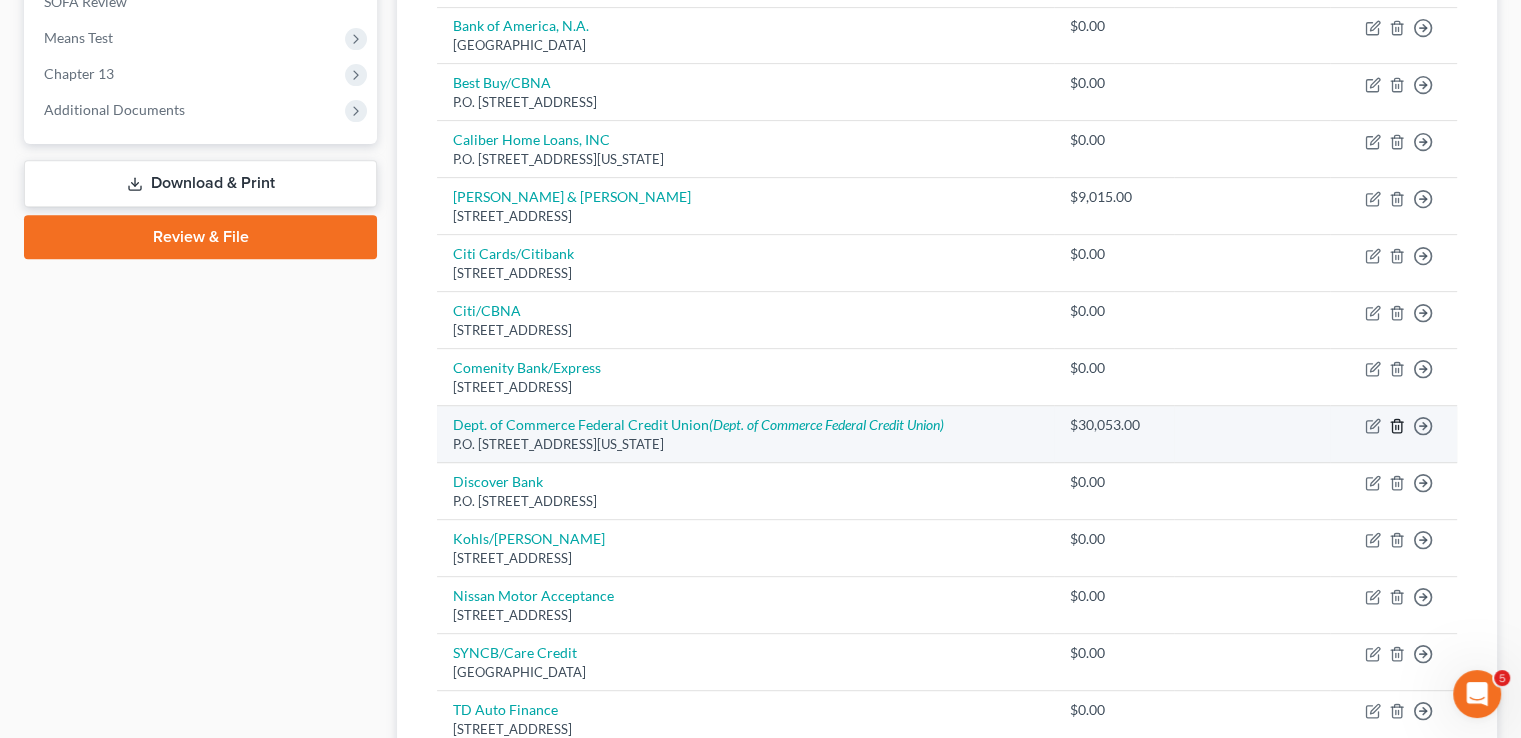 click 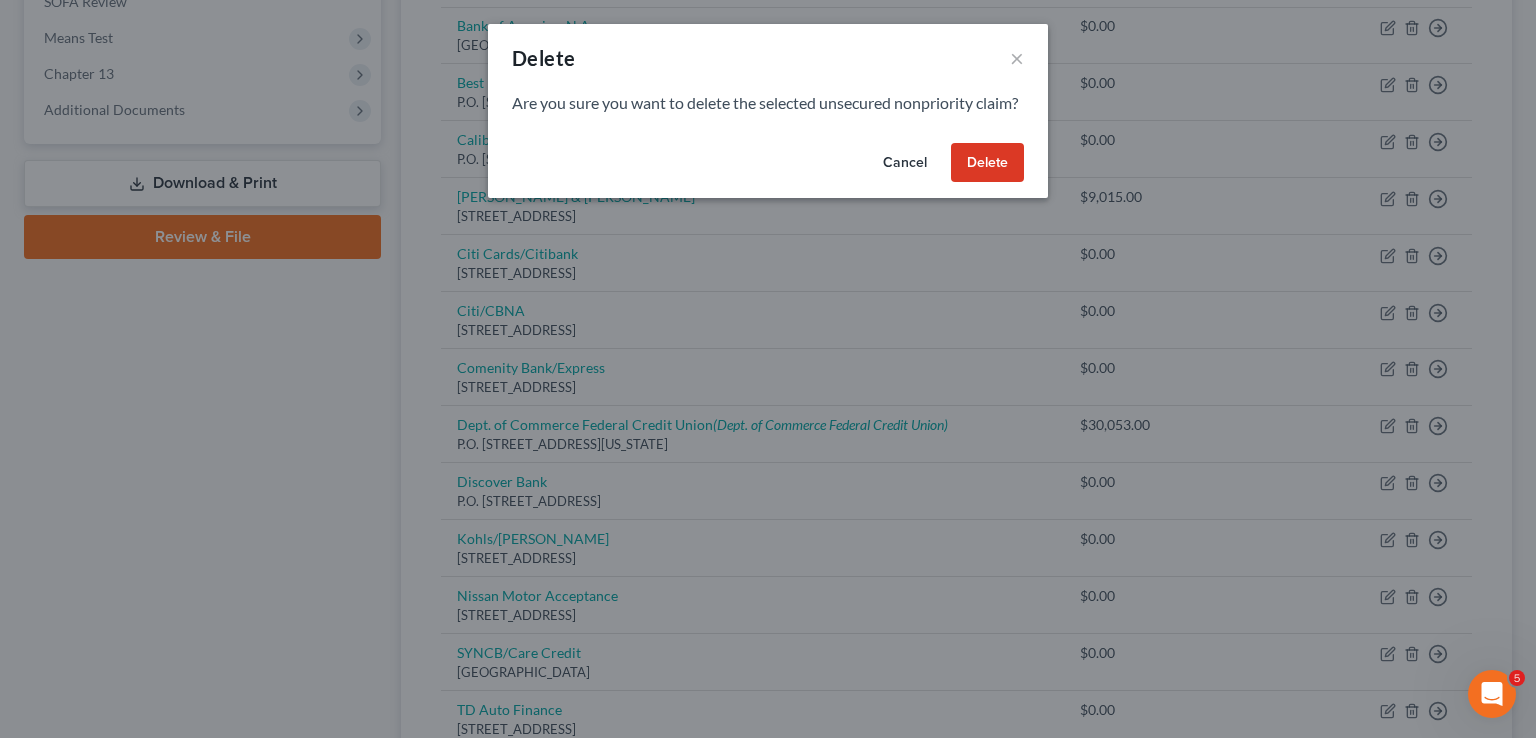 click on "Delete" at bounding box center [987, 163] 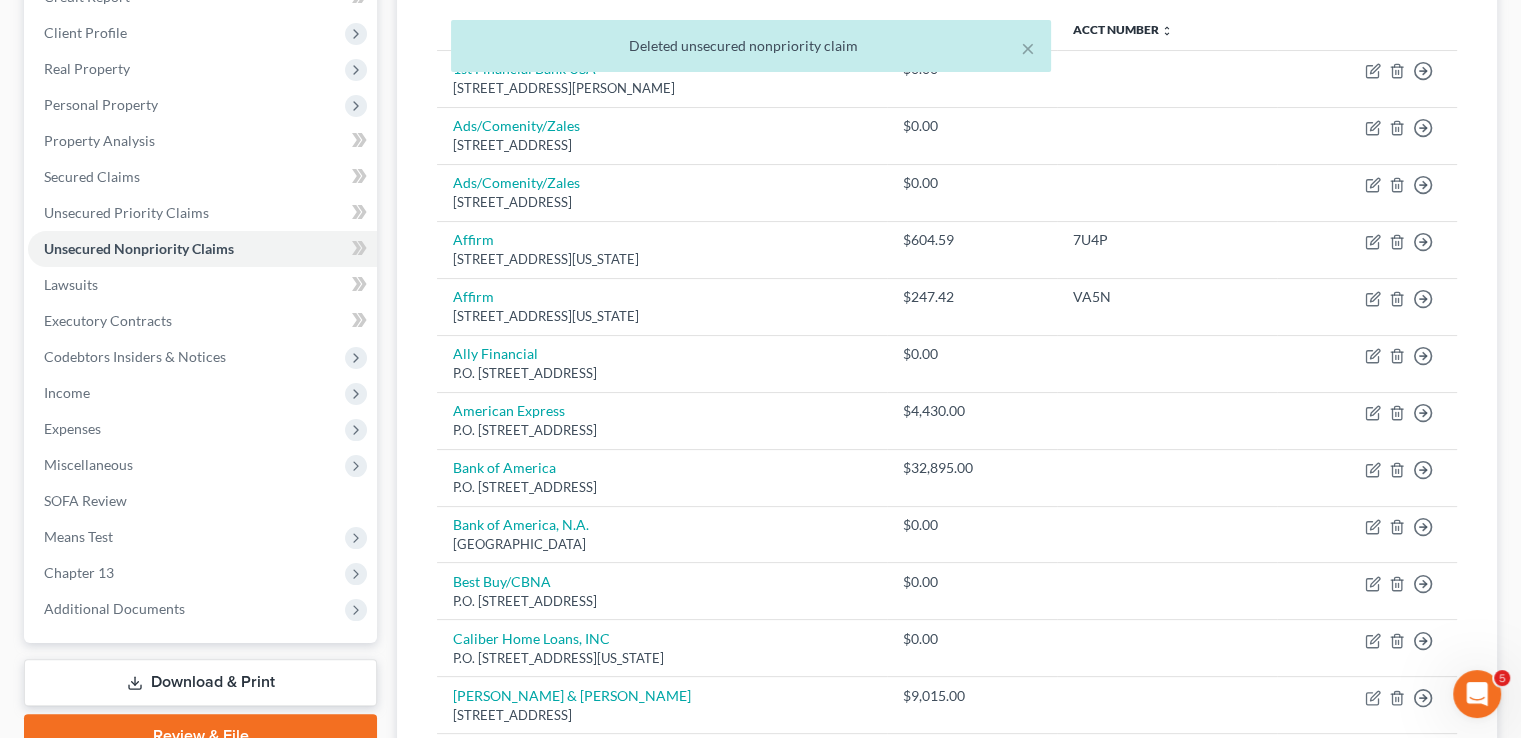 scroll, scrollTop: 300, scrollLeft: 0, axis: vertical 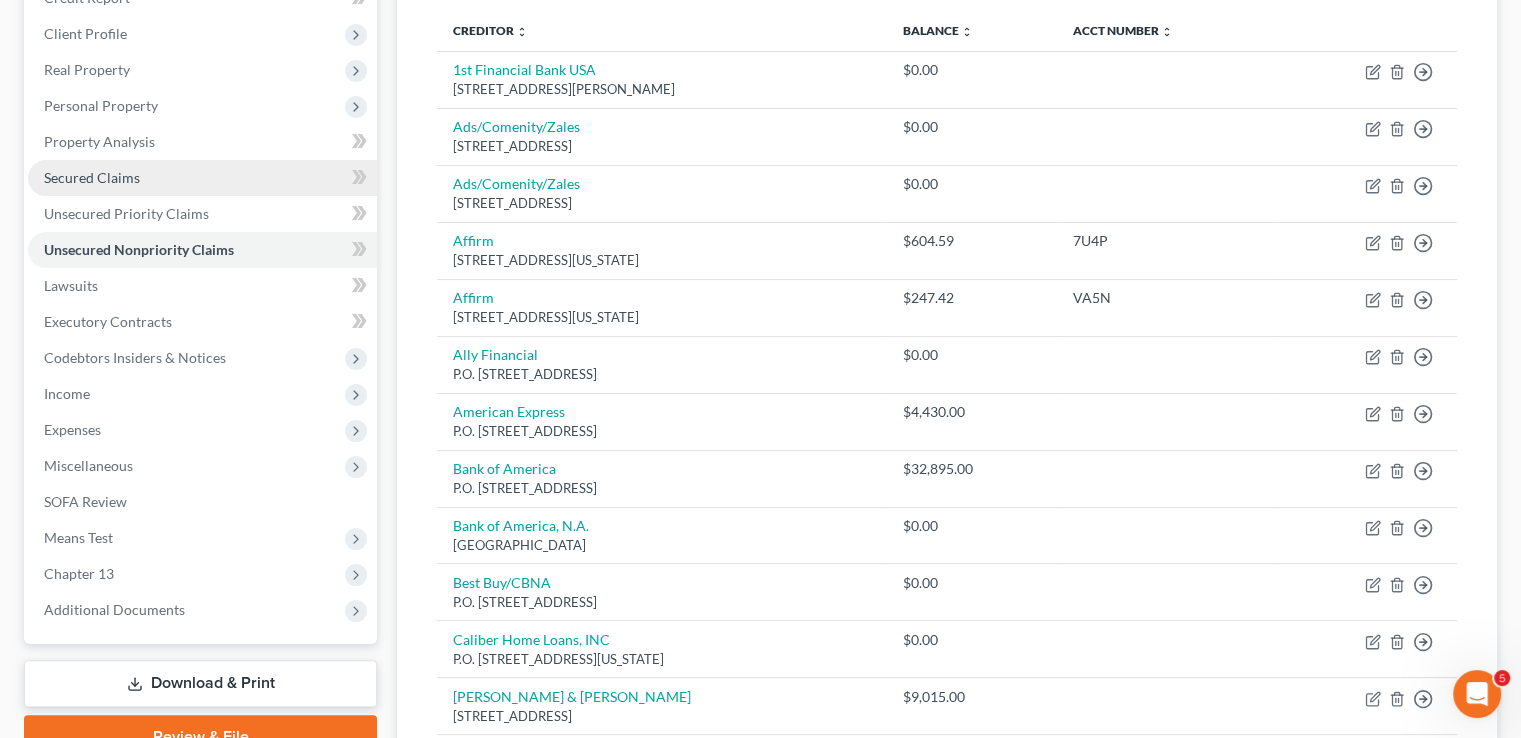 click on "Secured Claims" at bounding box center (92, 177) 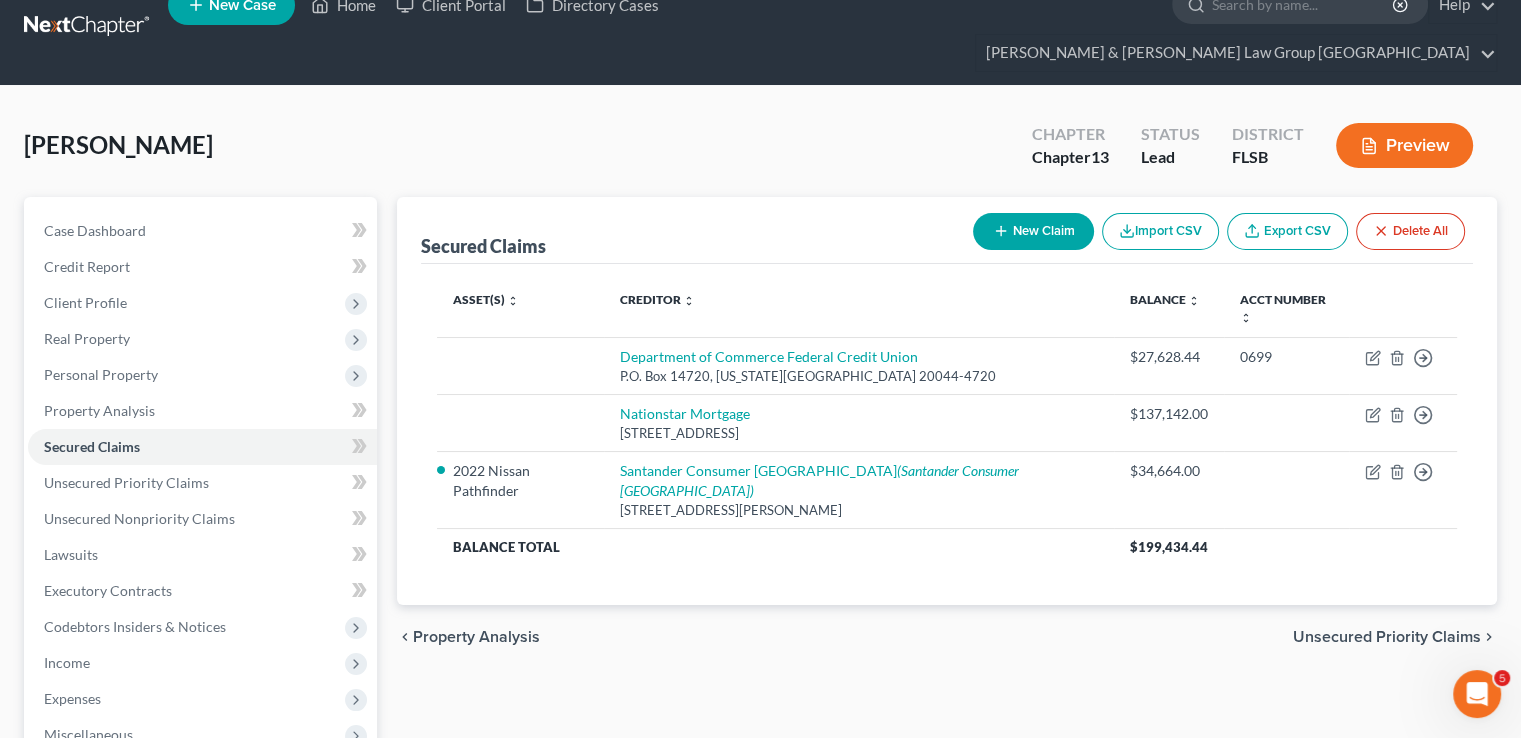 scroll, scrollTop: 0, scrollLeft: 0, axis: both 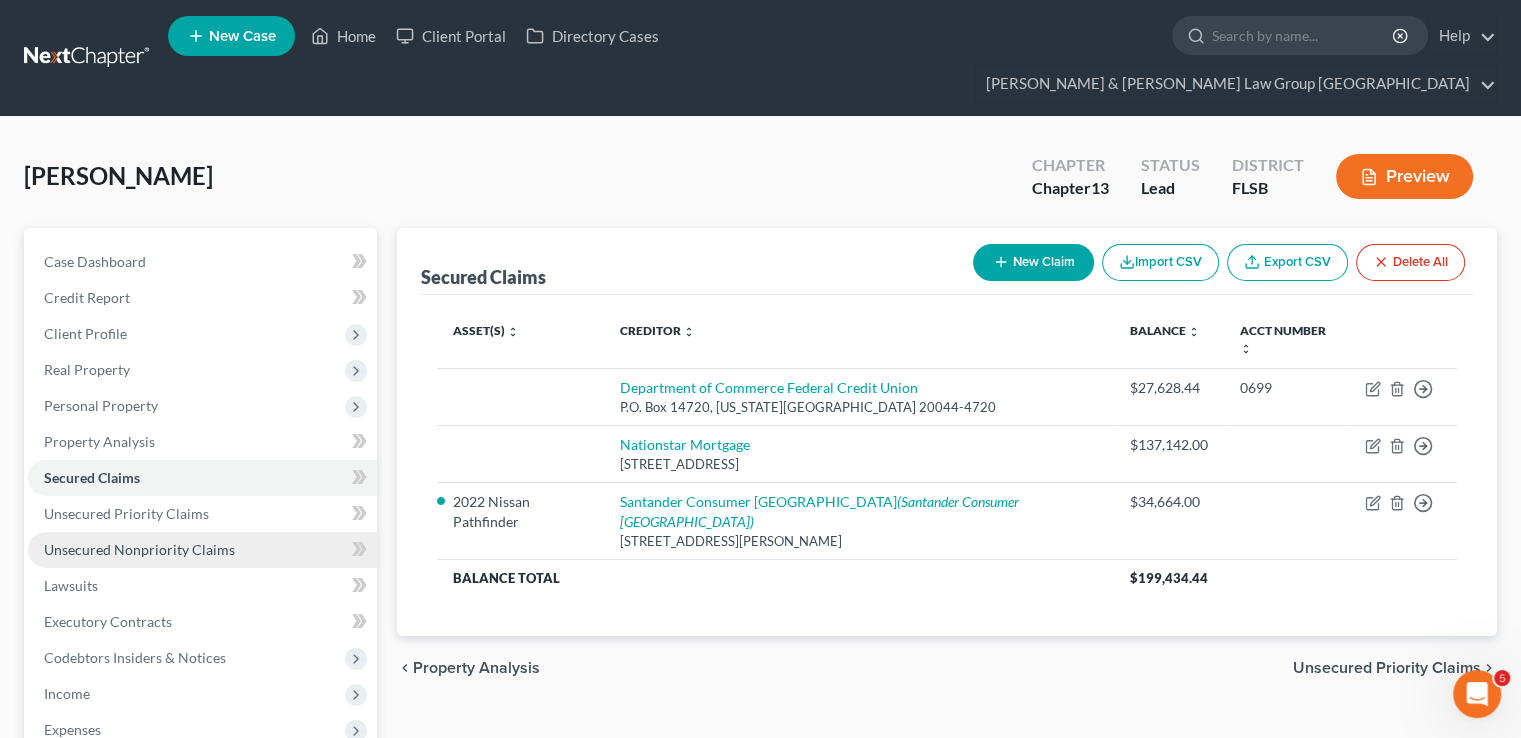 click on "Unsecured Nonpriority Claims" at bounding box center (139, 549) 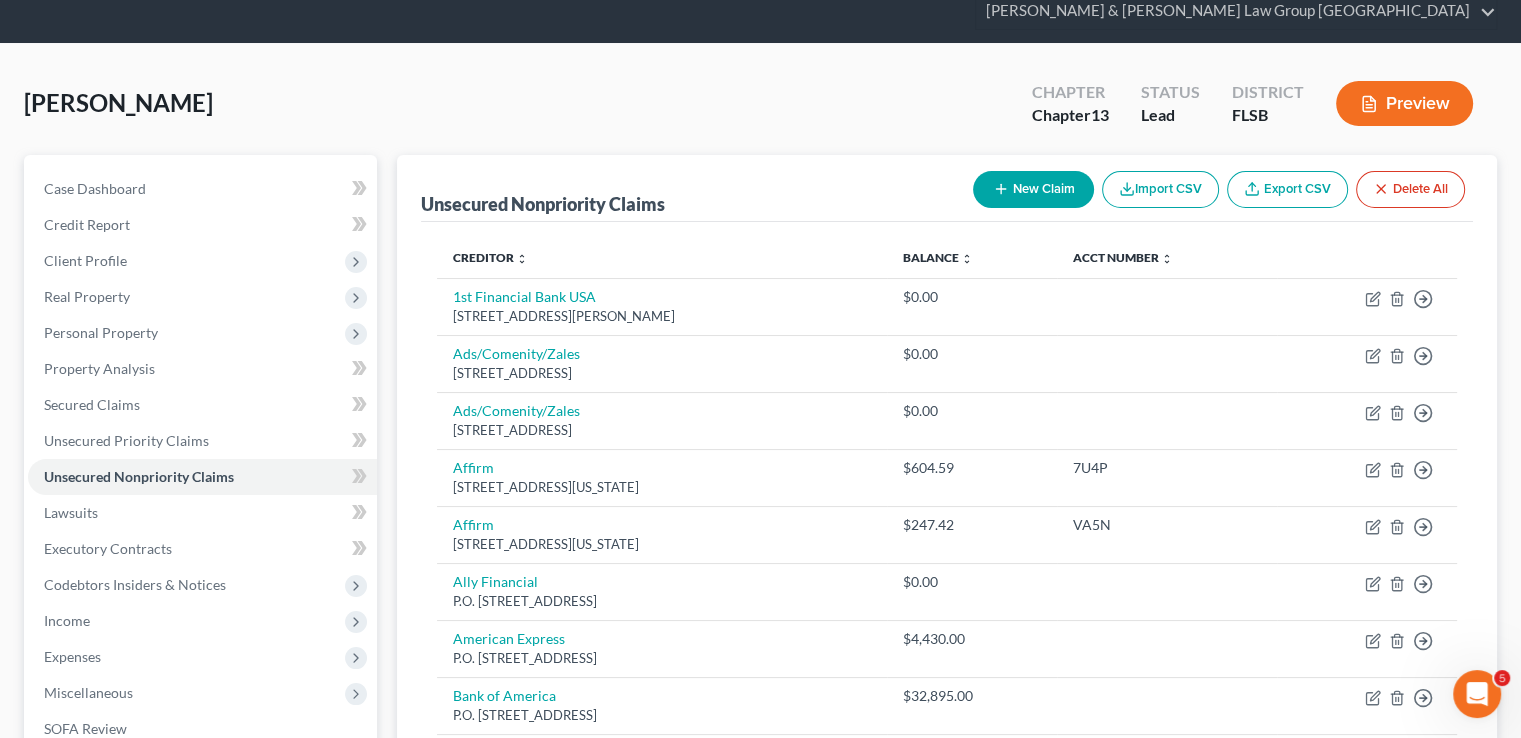 scroll, scrollTop: 200, scrollLeft: 0, axis: vertical 